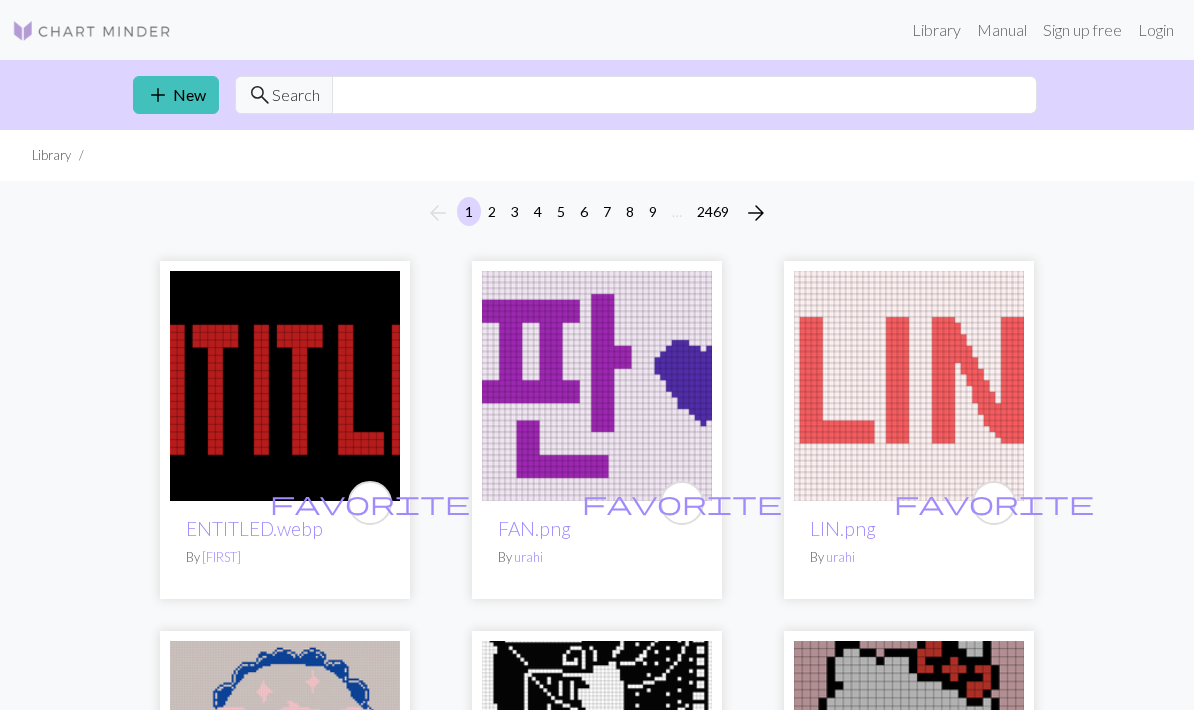 scroll, scrollTop: 0, scrollLeft: 0, axis: both 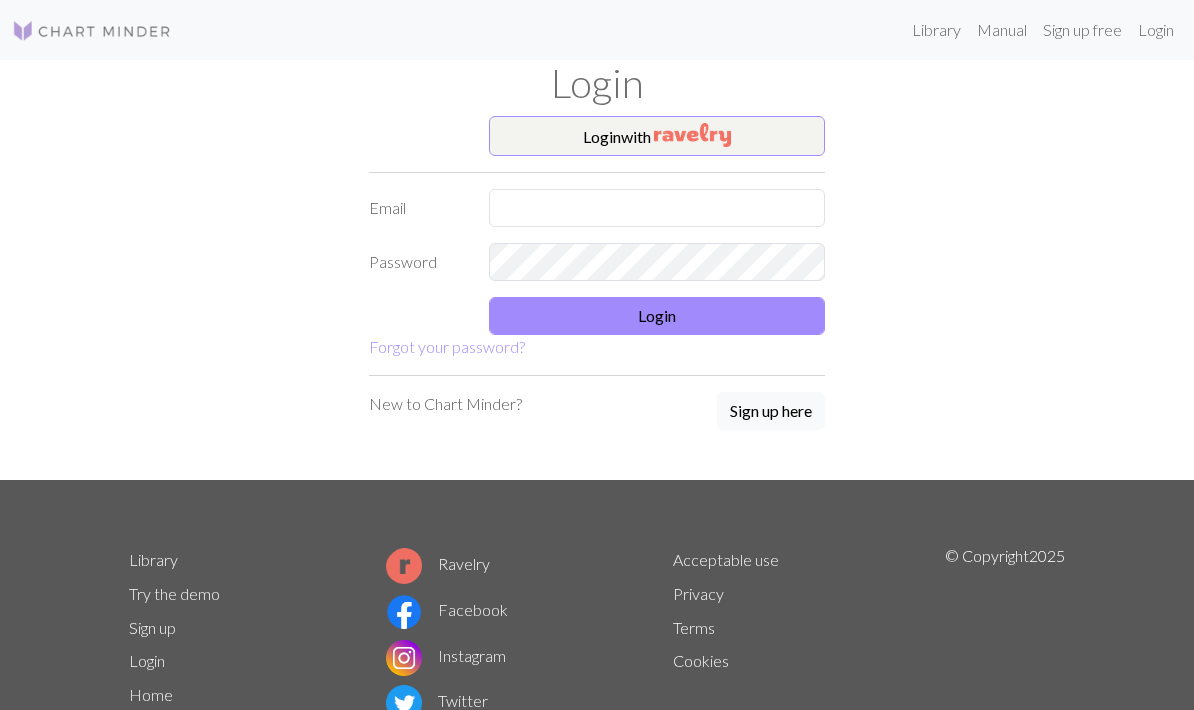 click at bounding box center [692, 135] 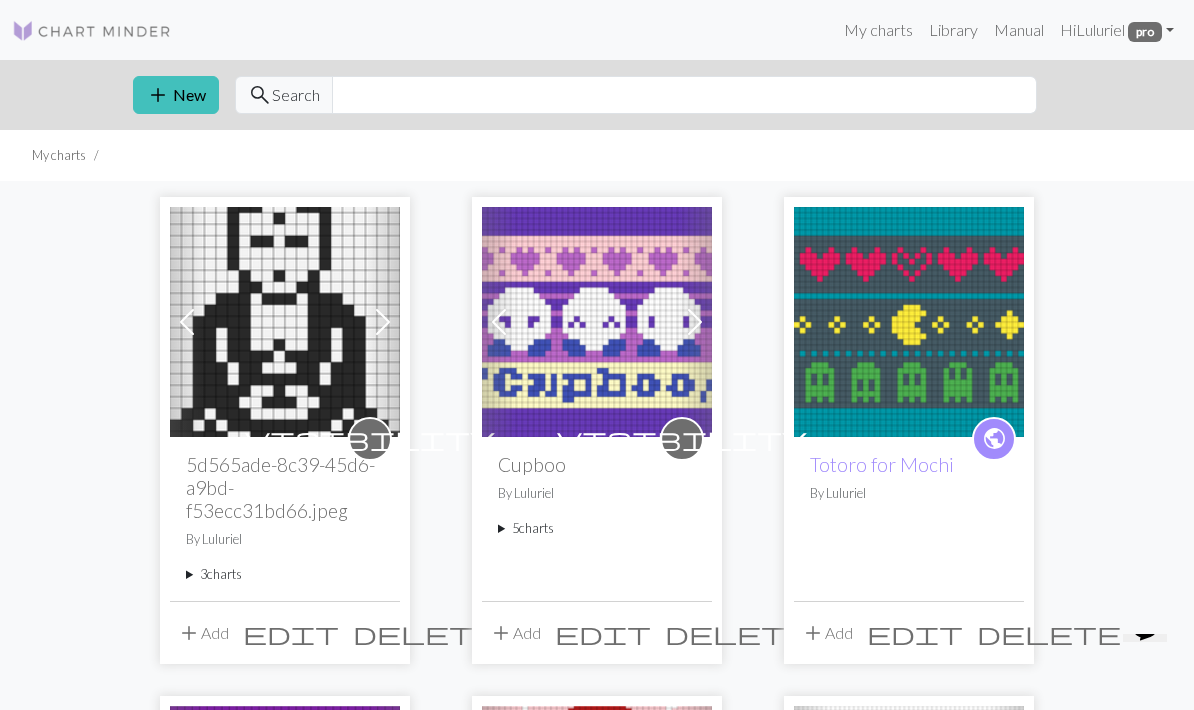 click on "3  charts" at bounding box center [285, 574] 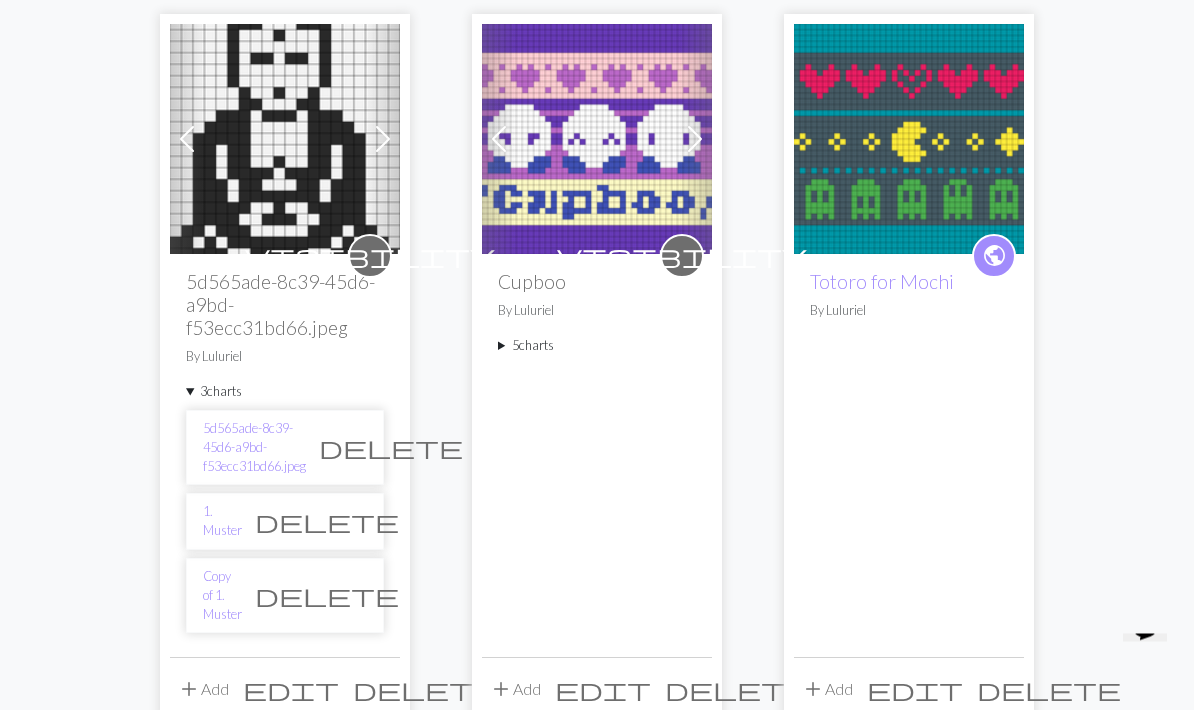 scroll, scrollTop: 183, scrollLeft: 0, axis: vertical 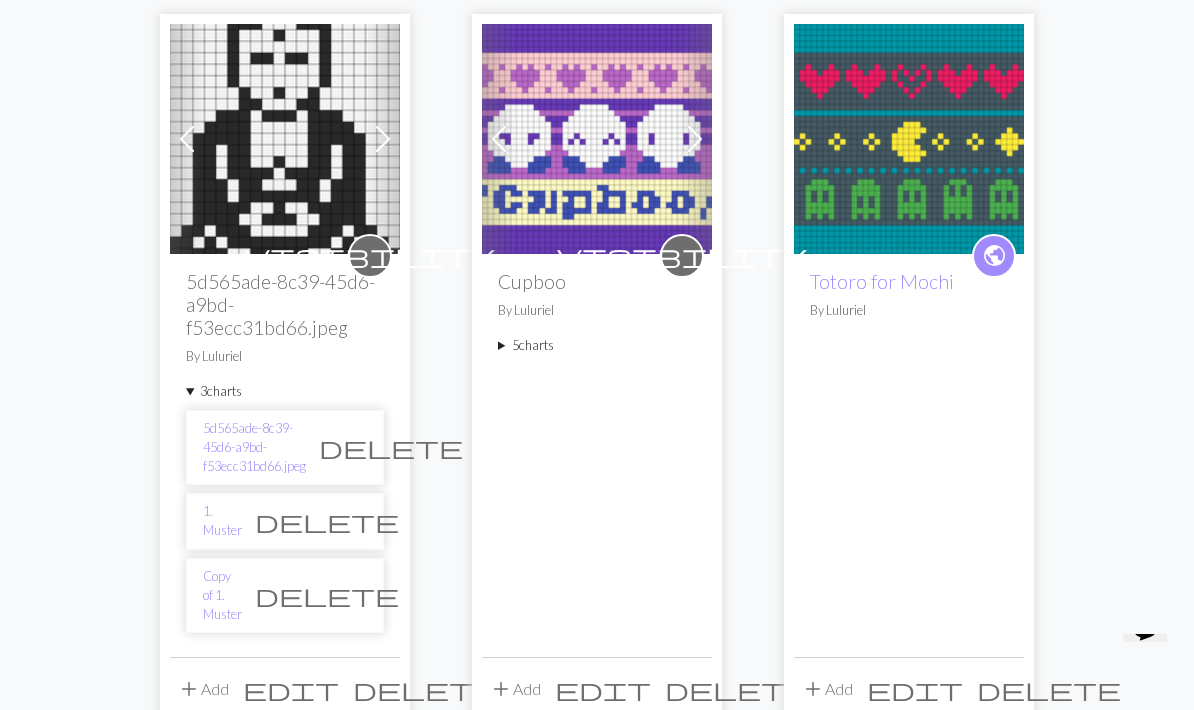 click on "5d565ade-8c39-45d6-a9bd-f53ecc31bd66.jpeg" at bounding box center (254, 448) 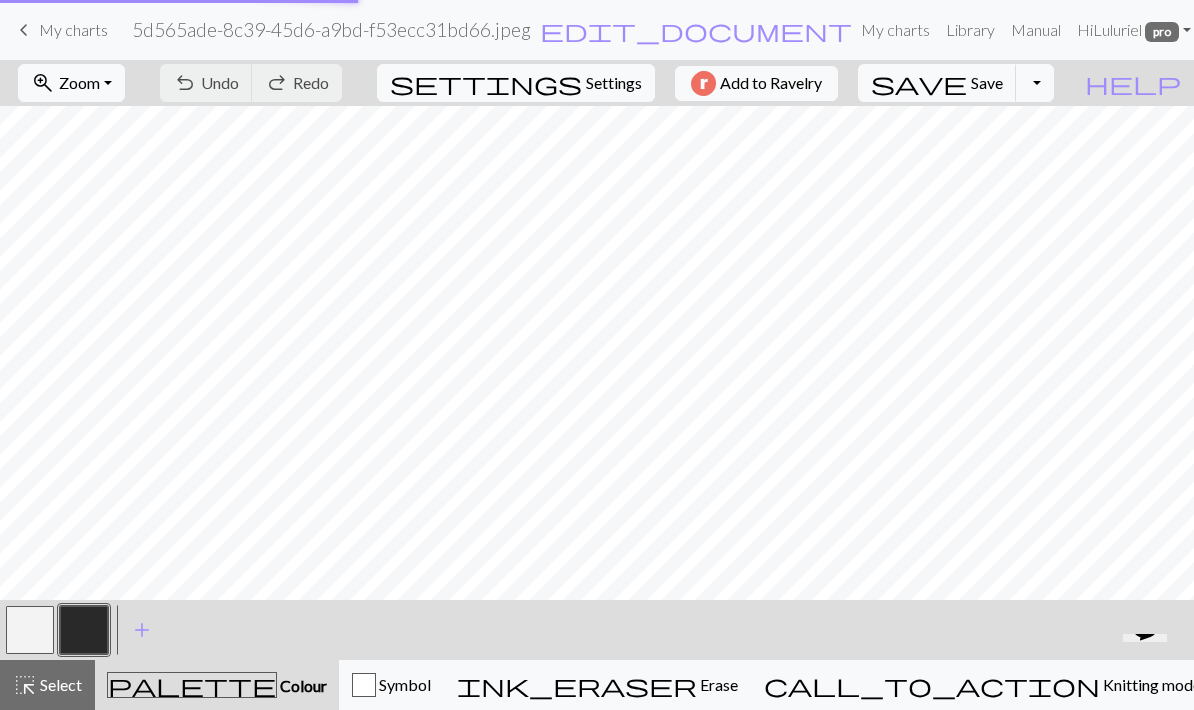 scroll, scrollTop: 0, scrollLeft: 0, axis: both 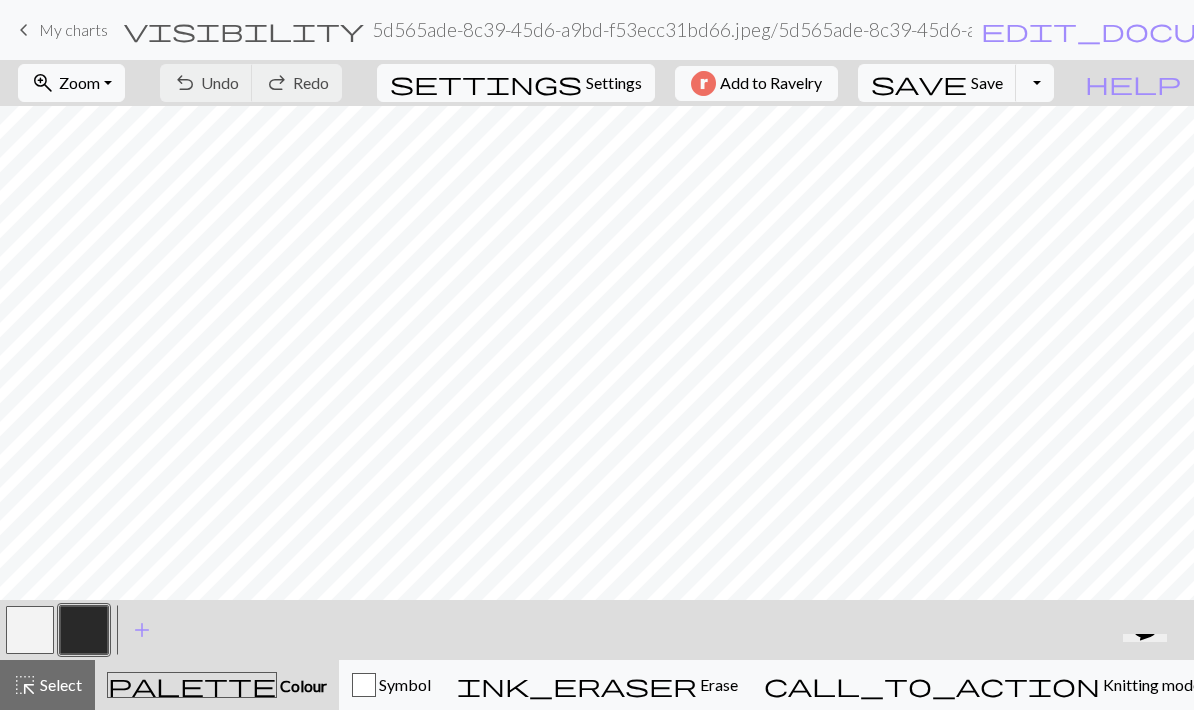 click at bounding box center (84, 630) 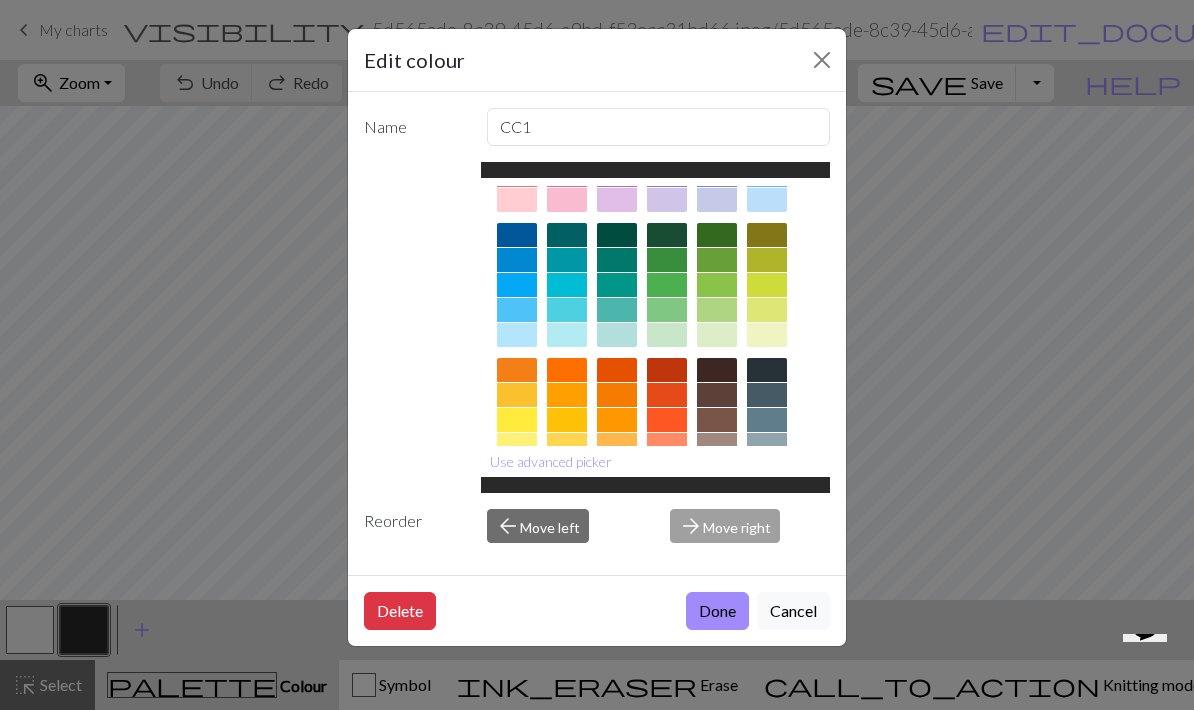 scroll, scrollTop: 116, scrollLeft: 0, axis: vertical 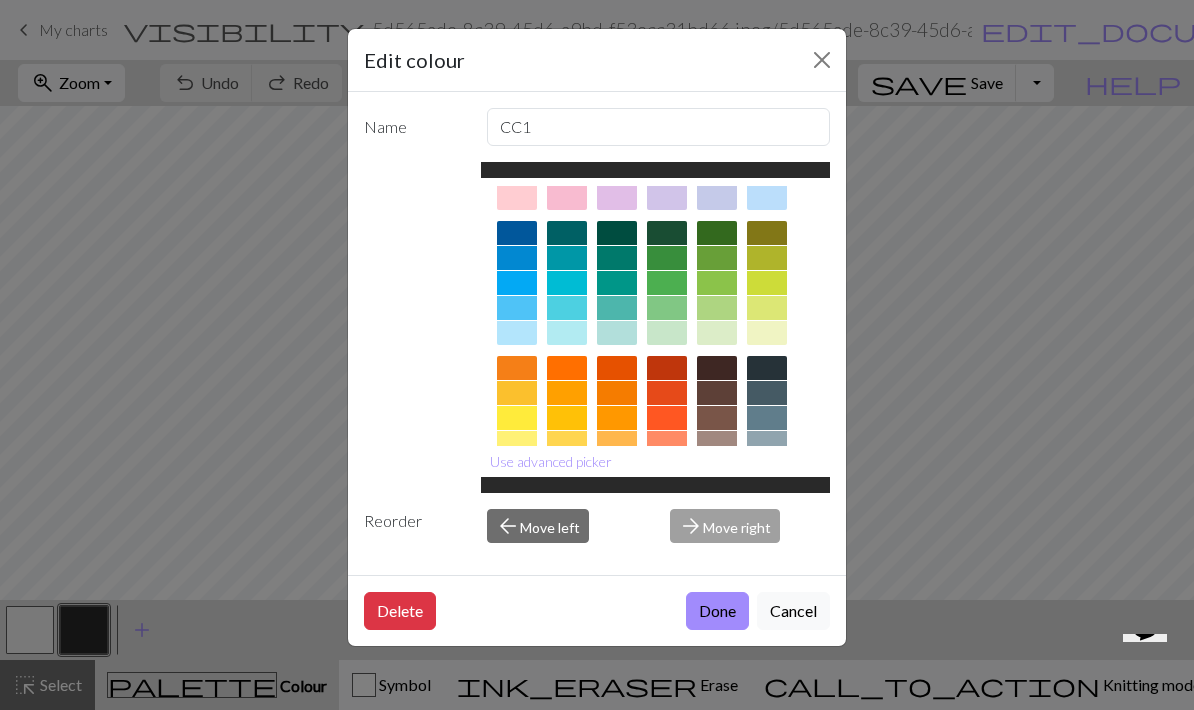 click at bounding box center [767, 418] 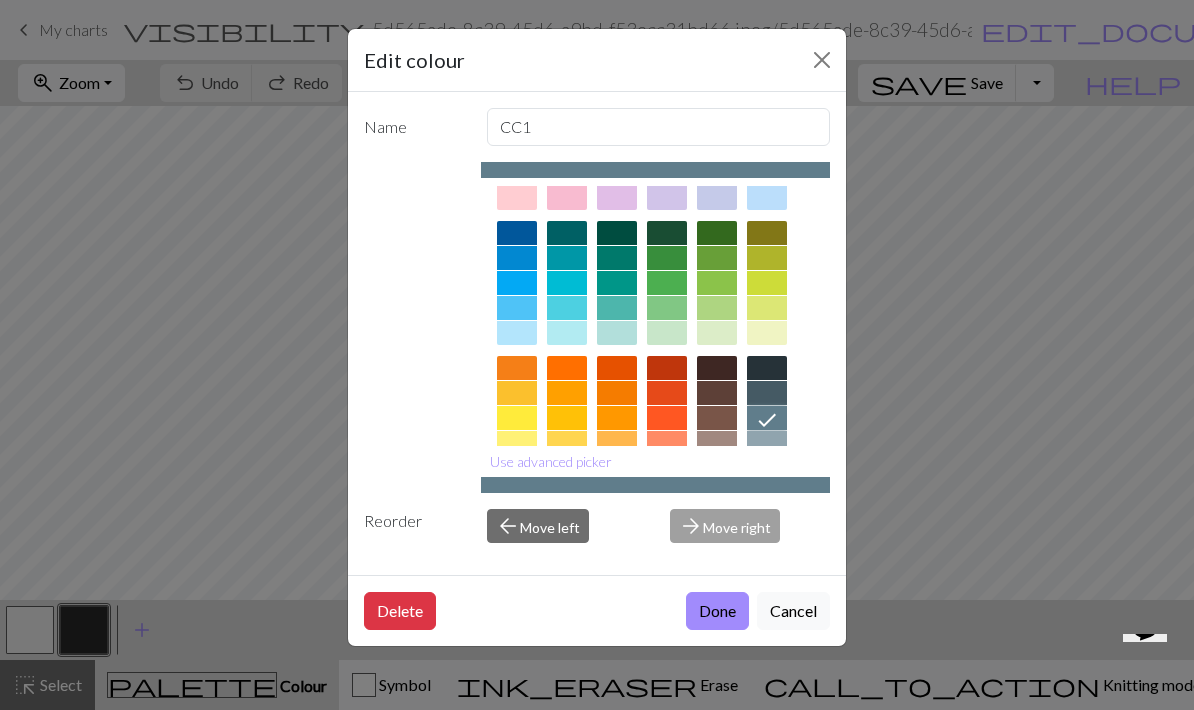 click on "Done" at bounding box center [717, 611] 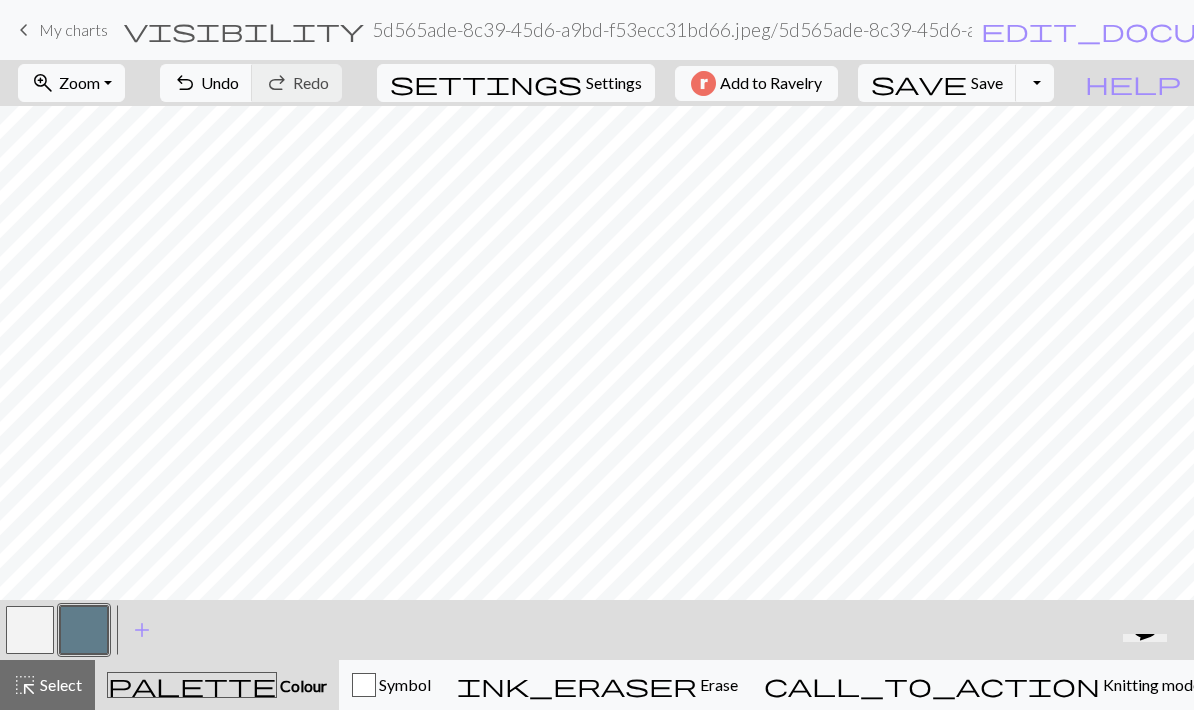 click at bounding box center (84, 630) 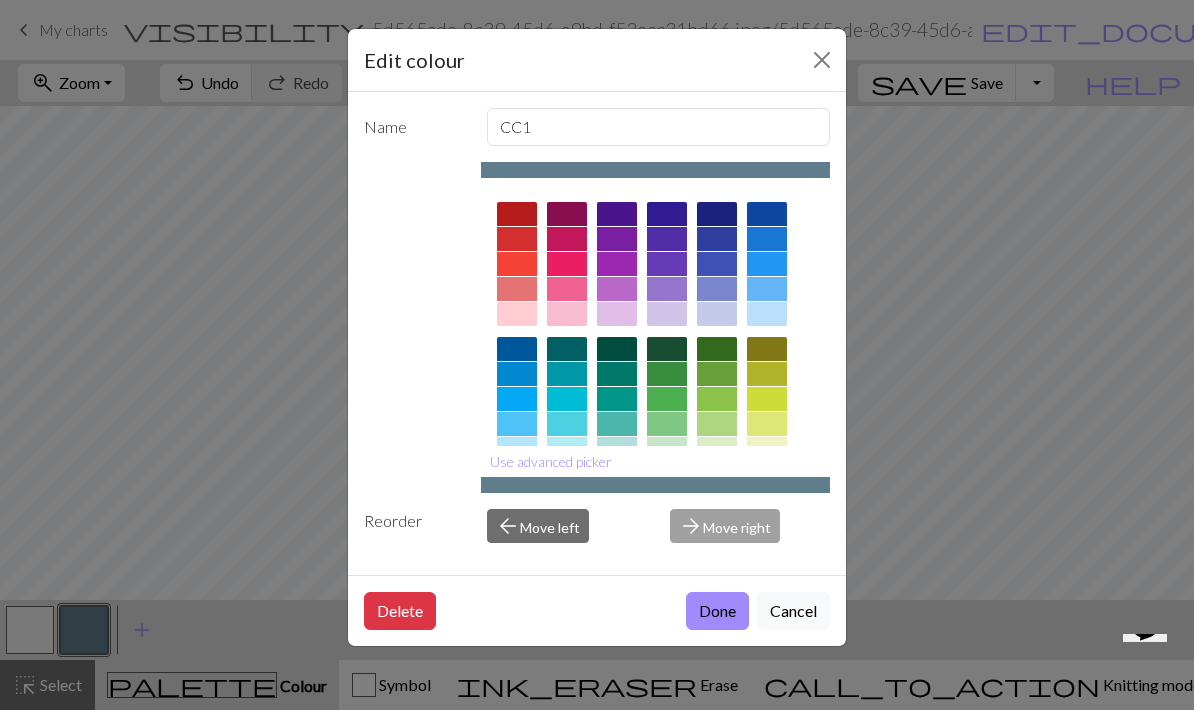 click at bounding box center (767, 509) 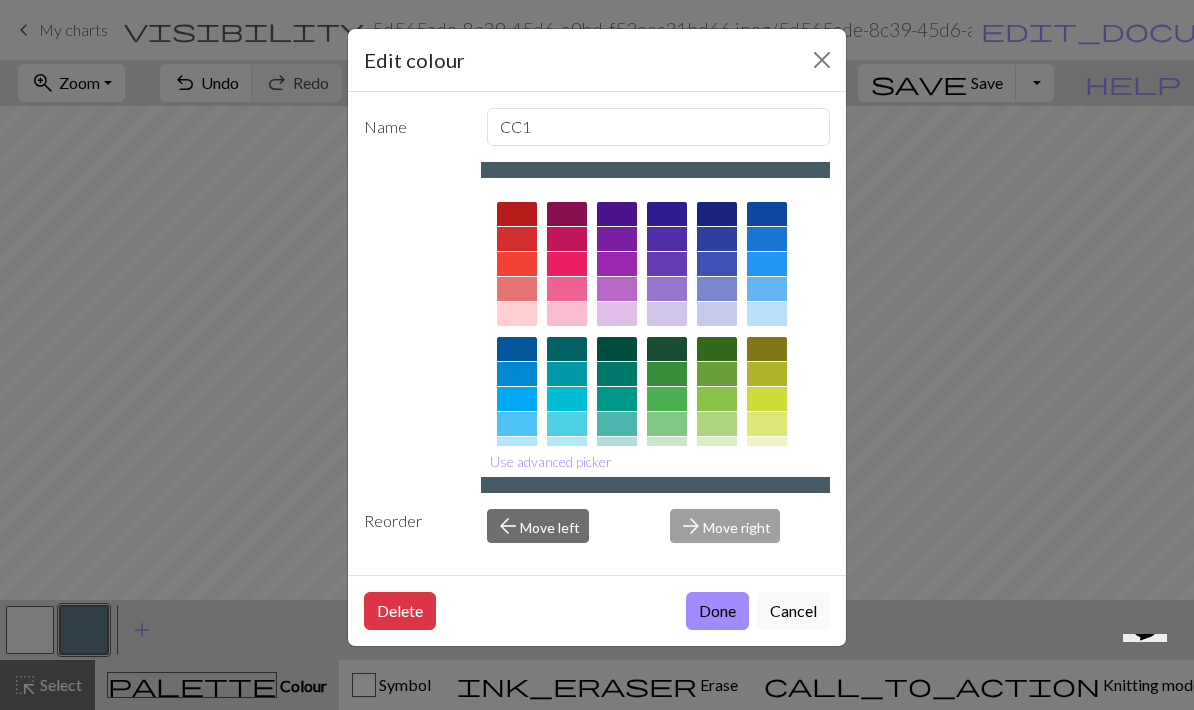click on "Done" at bounding box center (717, 611) 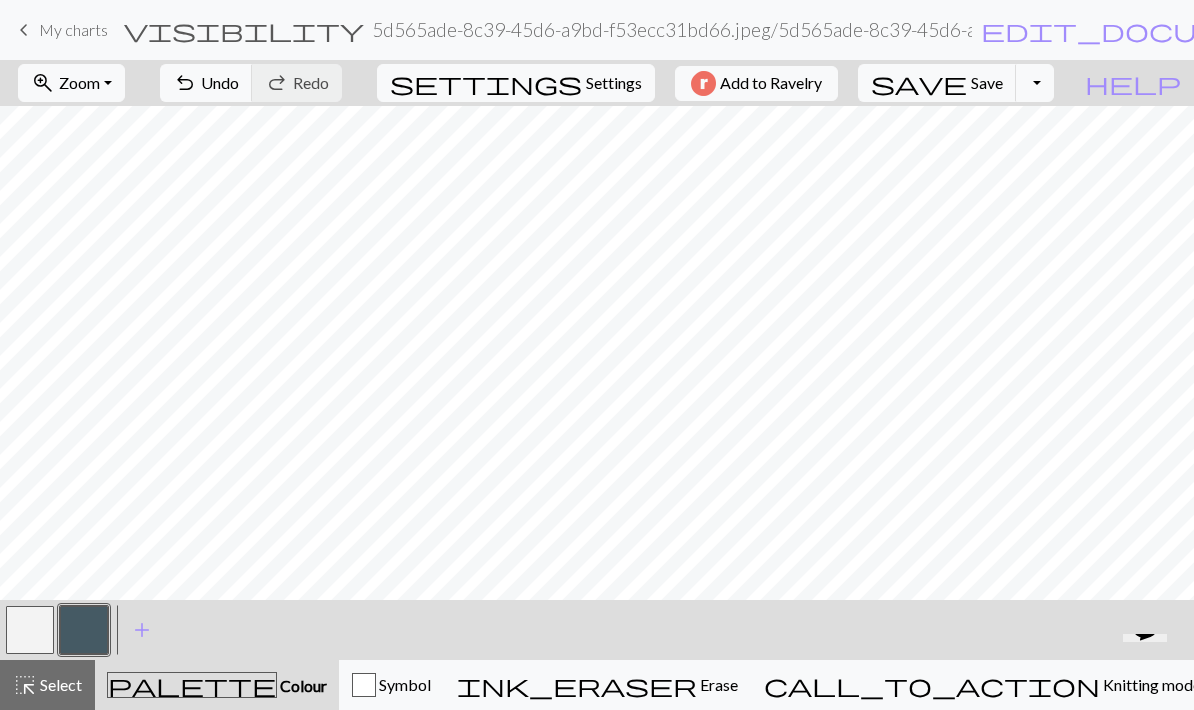 click on "add" at bounding box center [142, 630] 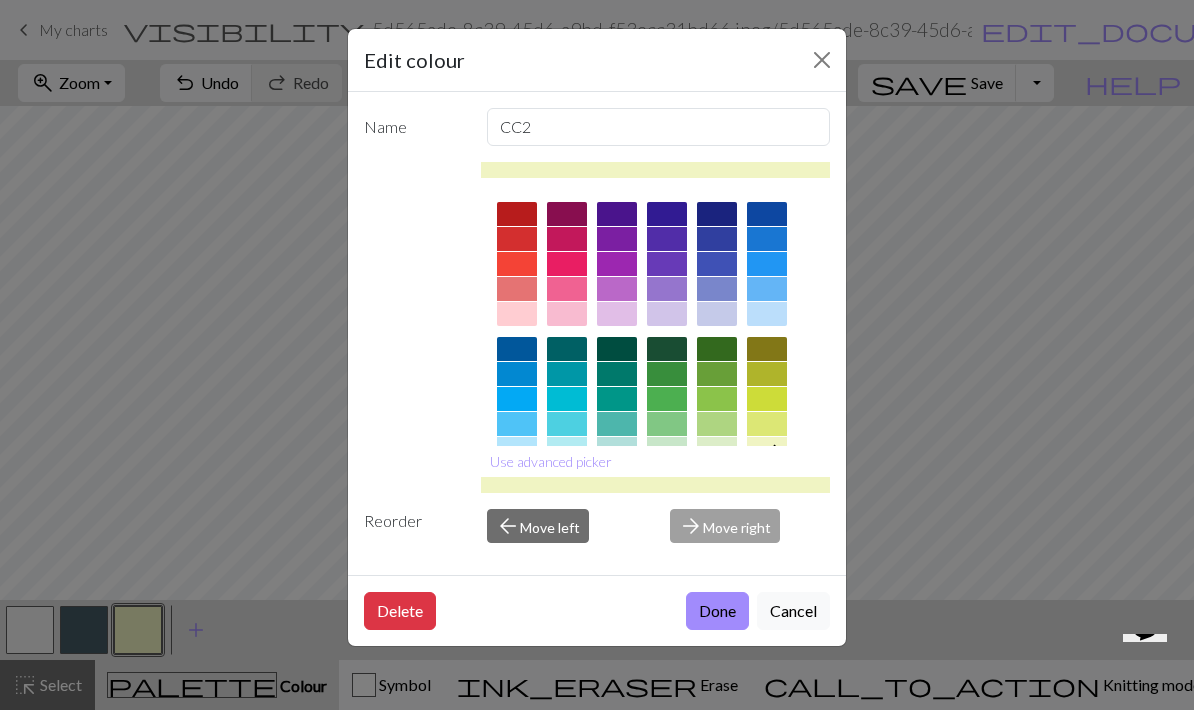 click at bounding box center [767, 239] 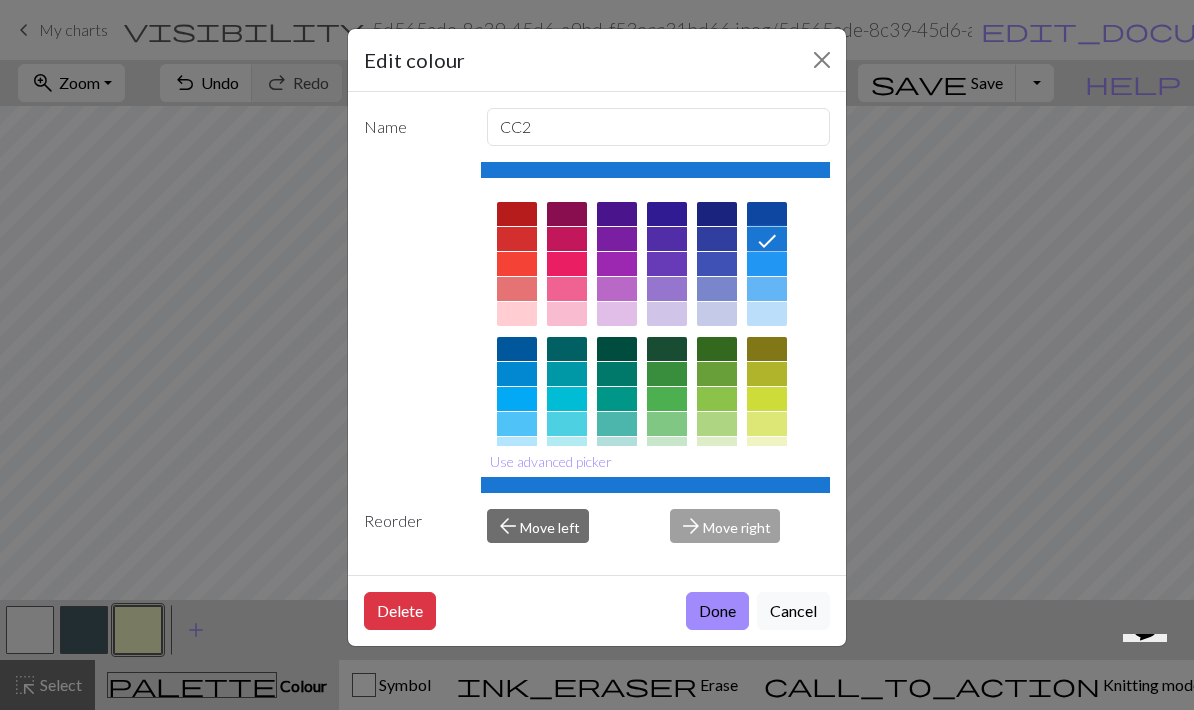 click at bounding box center (767, 214) 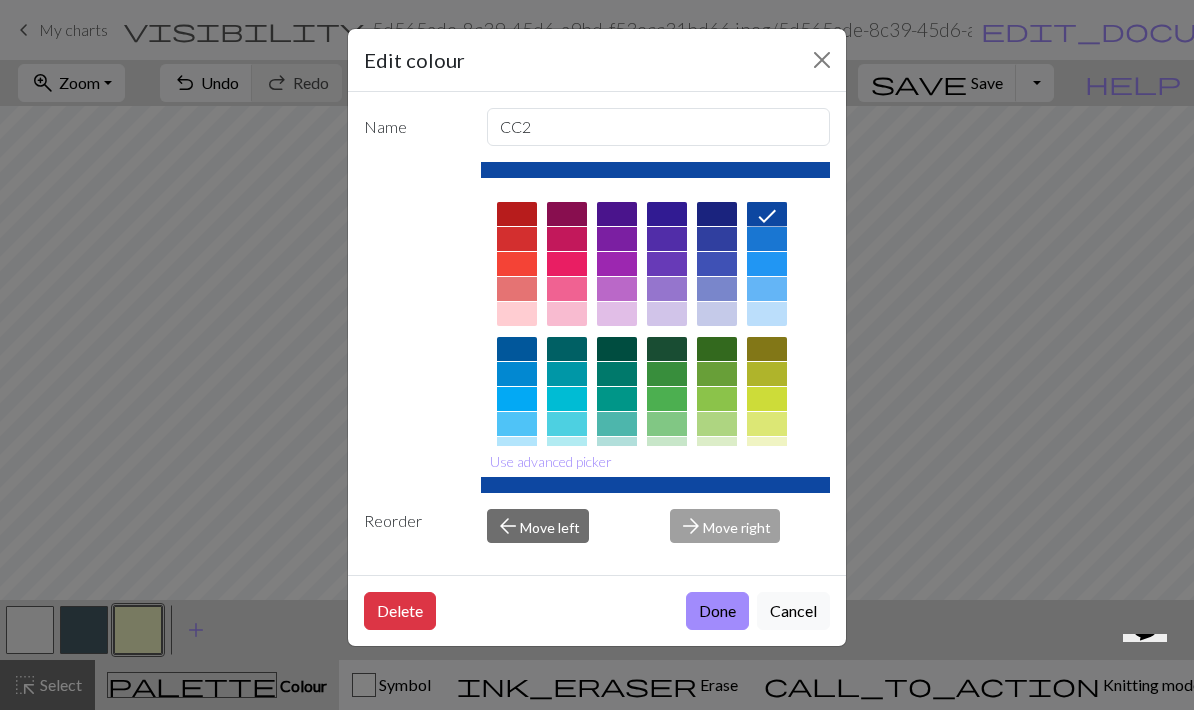 click at bounding box center (767, 239) 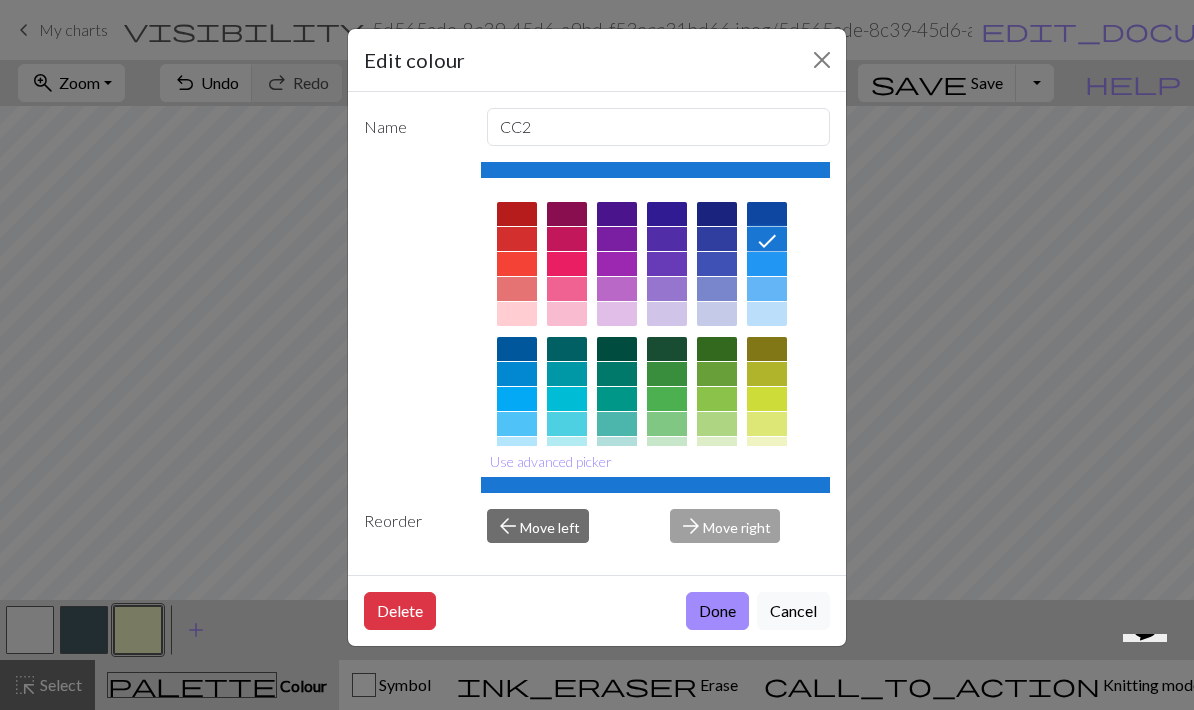 click on "Done" at bounding box center (717, 611) 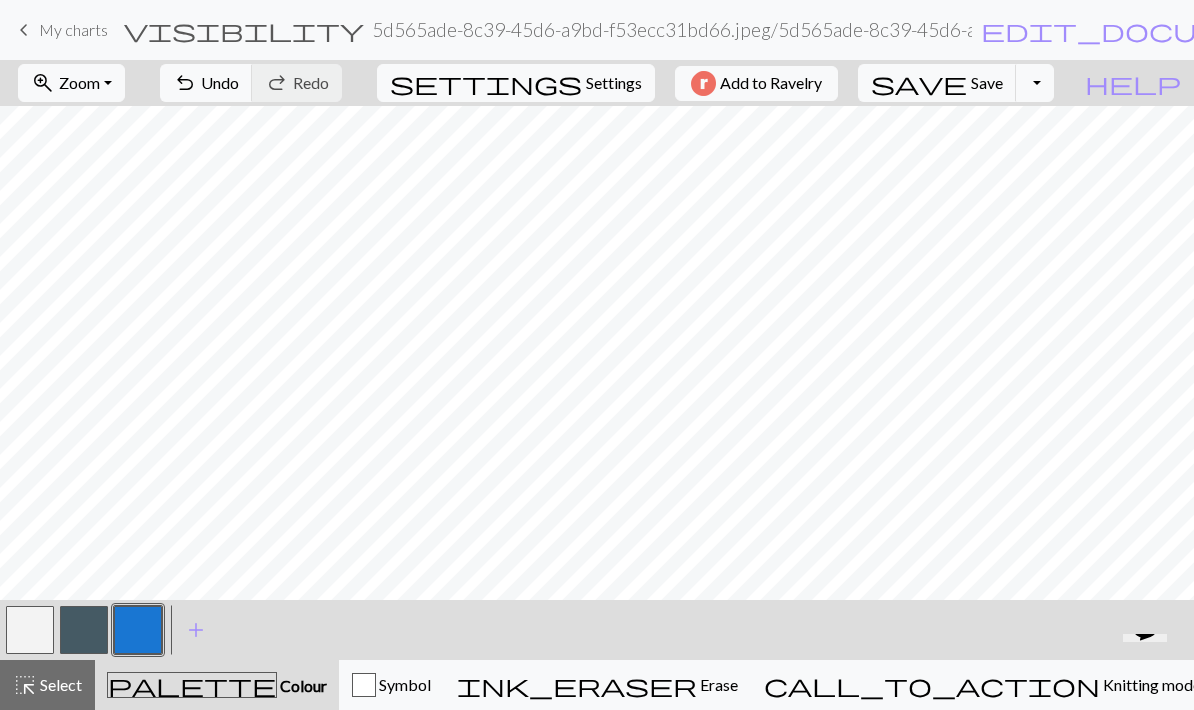 click on "add" at bounding box center (196, 630) 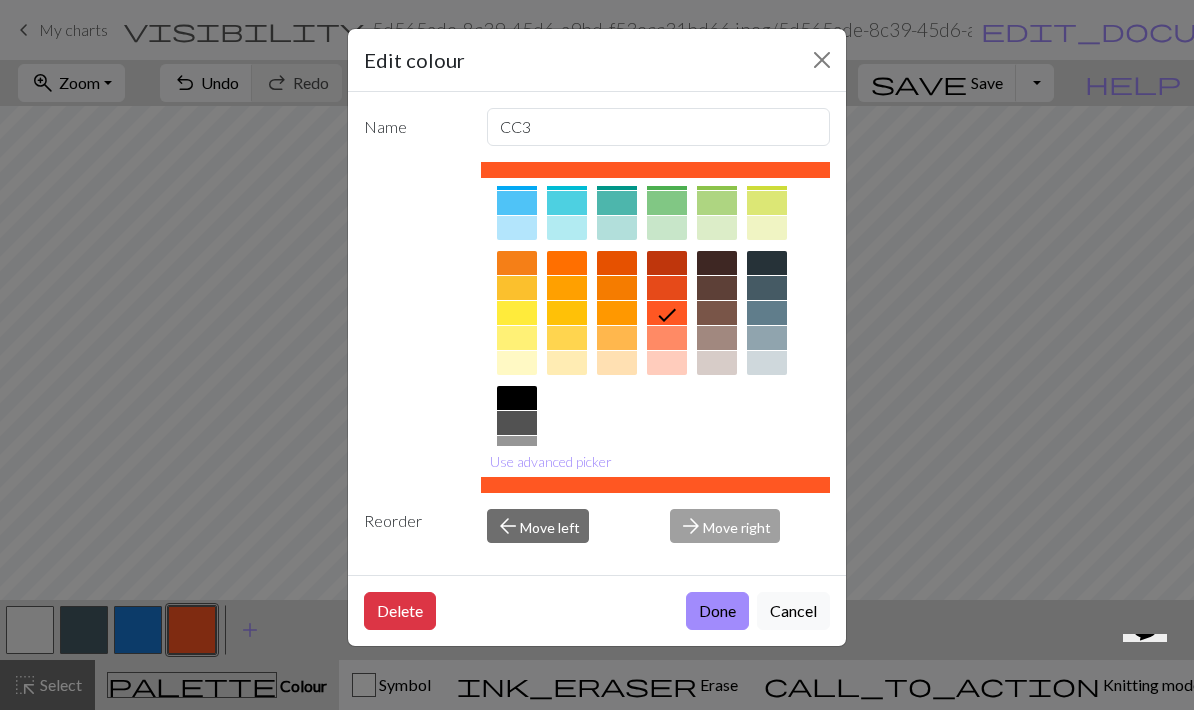 scroll, scrollTop: 219, scrollLeft: 0, axis: vertical 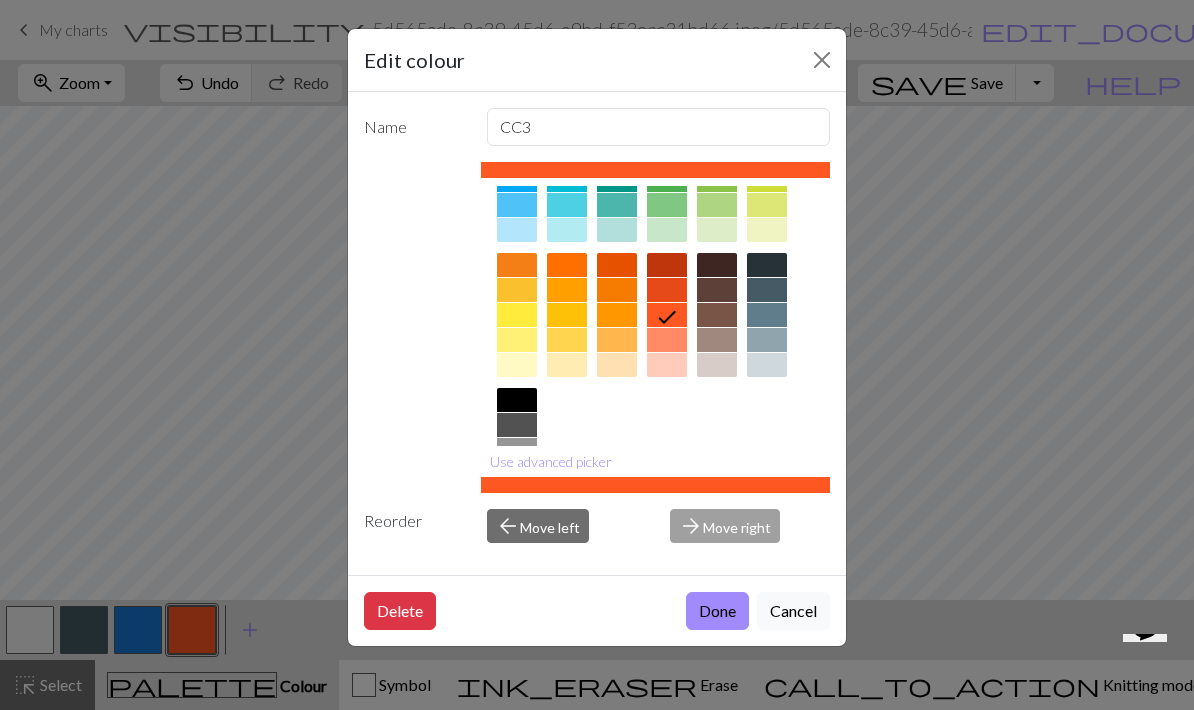 click at bounding box center [767, 365] 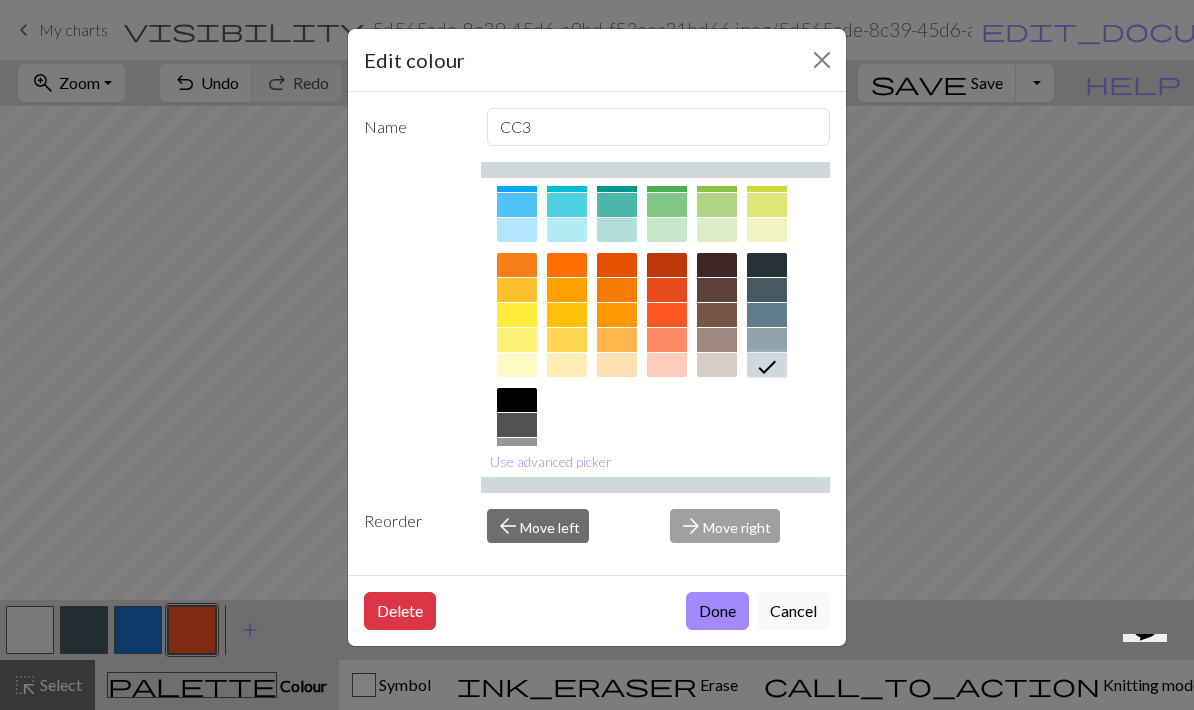 click on "Done" at bounding box center [717, 611] 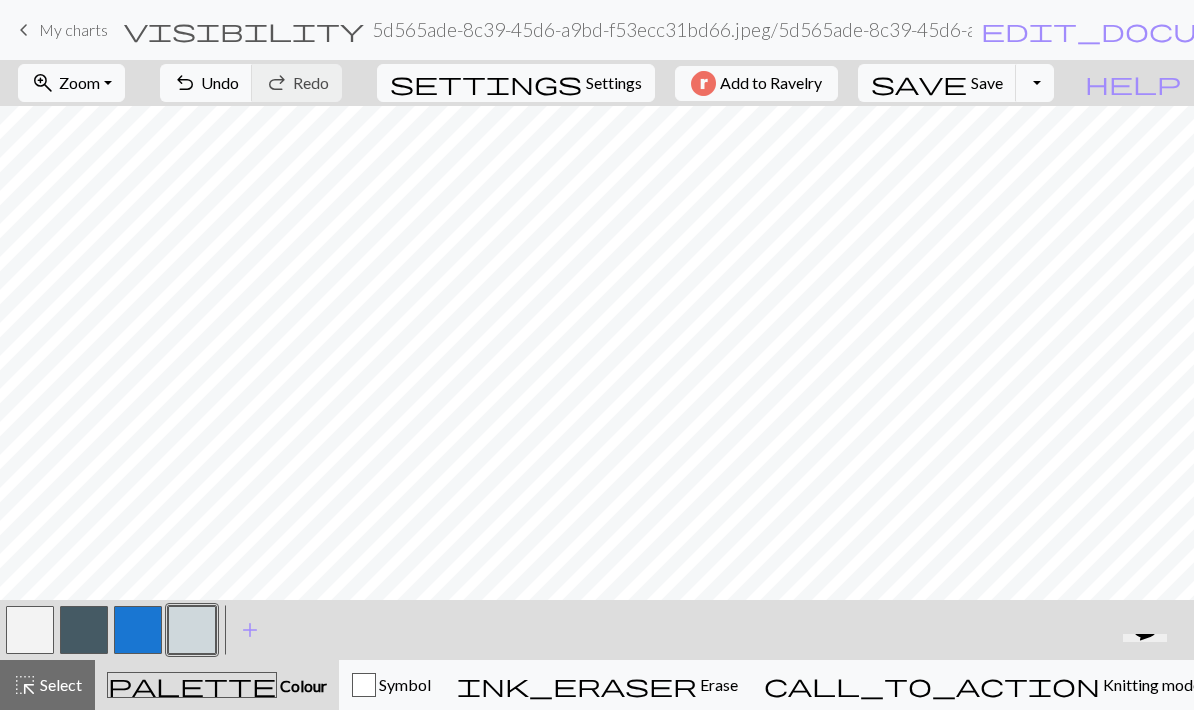 click on "Settings" at bounding box center [614, 83] 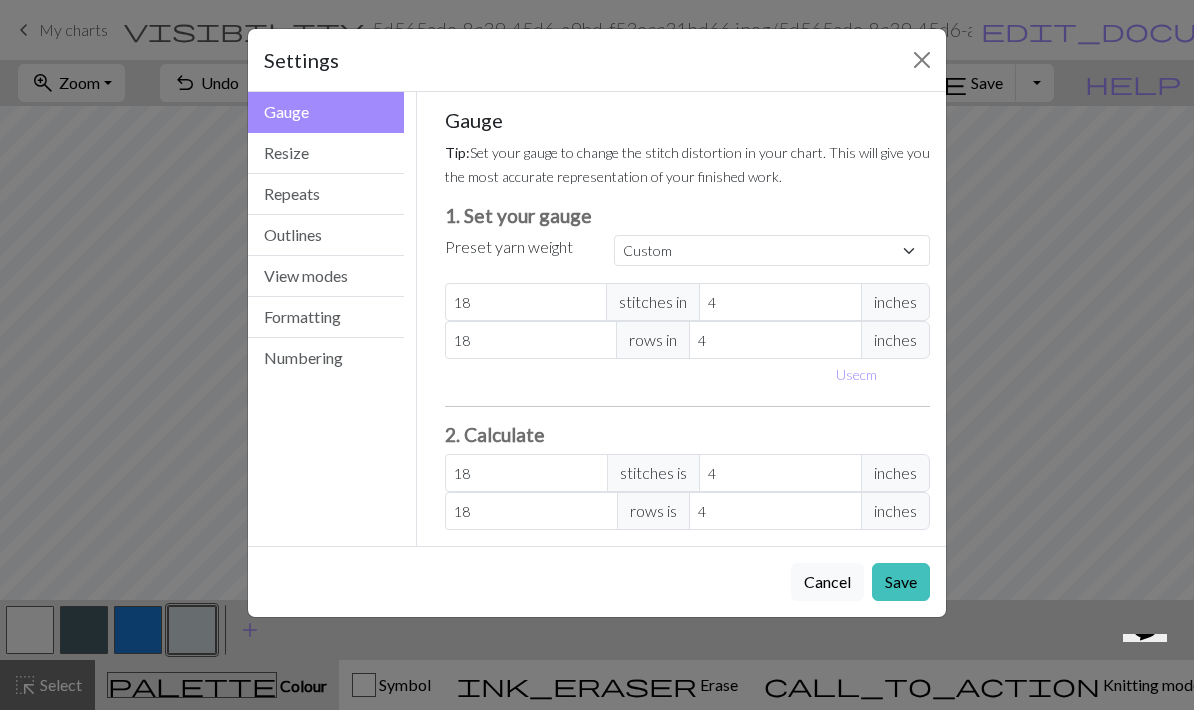 click on "Repeats" at bounding box center [326, 194] 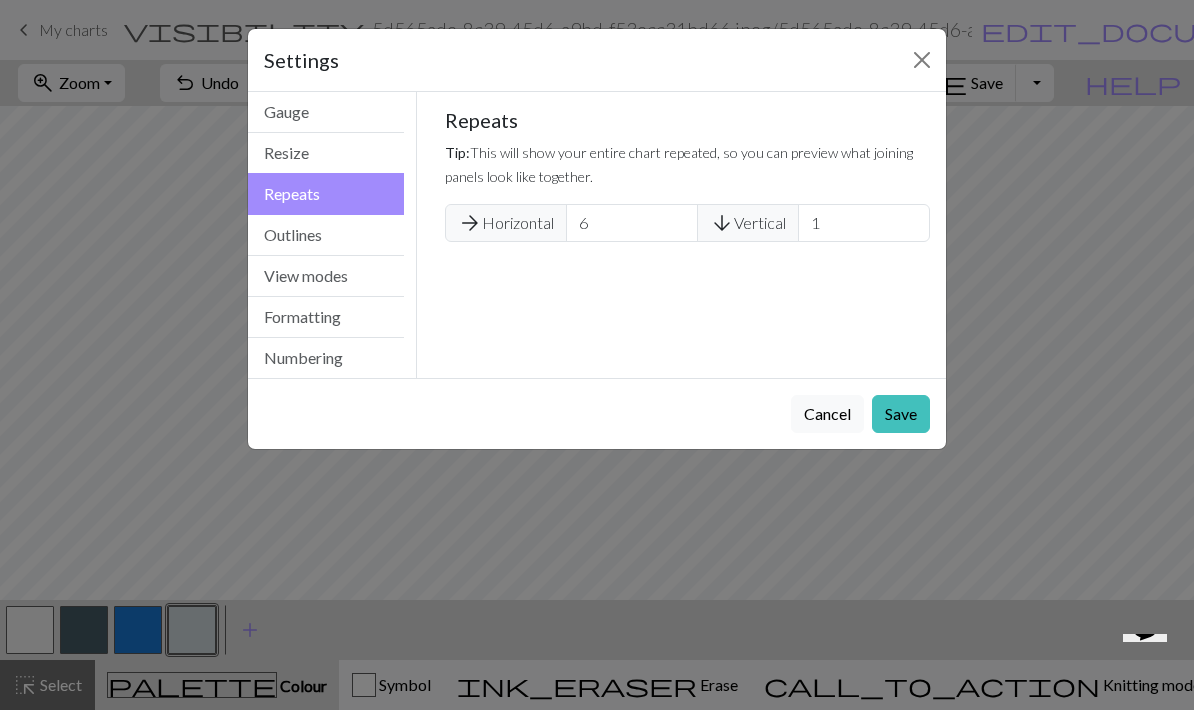 click on "View modes" at bounding box center [326, 276] 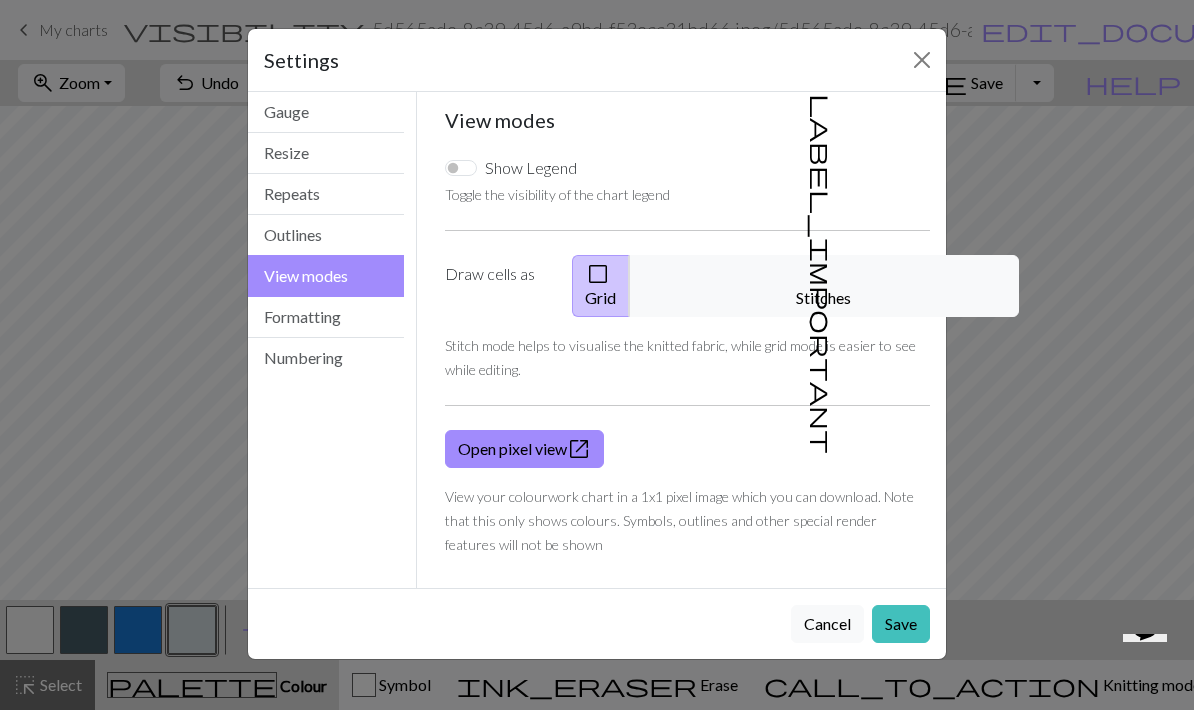 click on "Formatting" at bounding box center [326, 317] 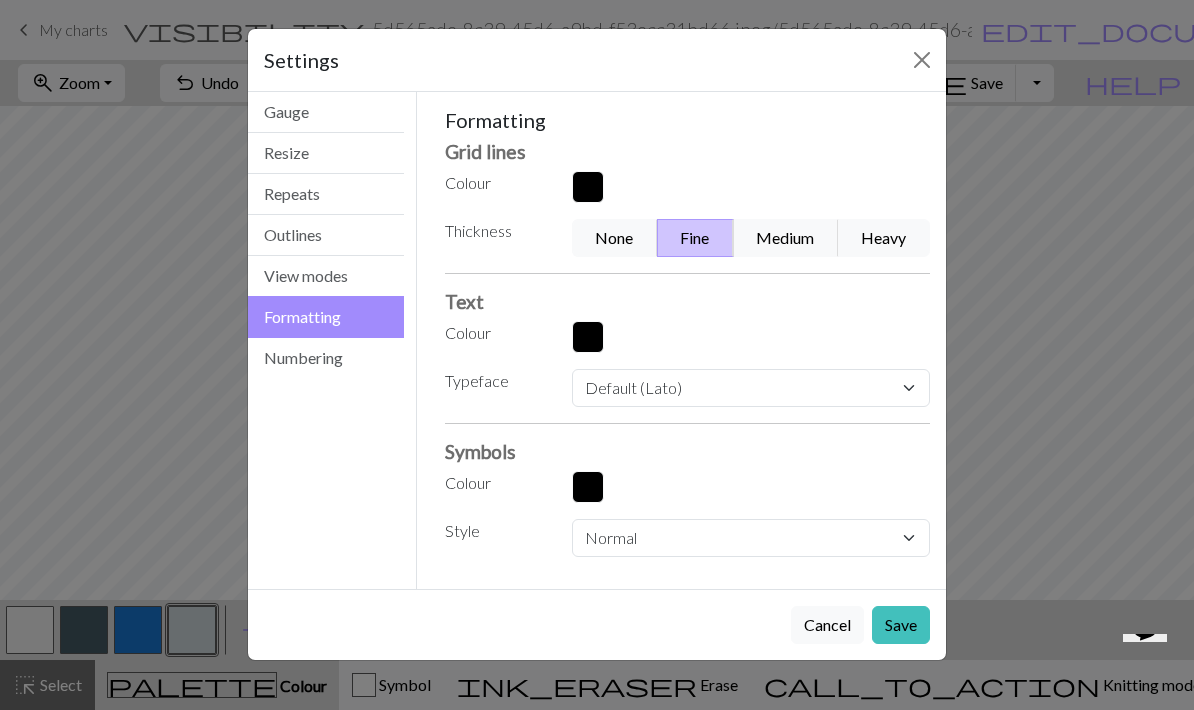 click at bounding box center [751, 337] 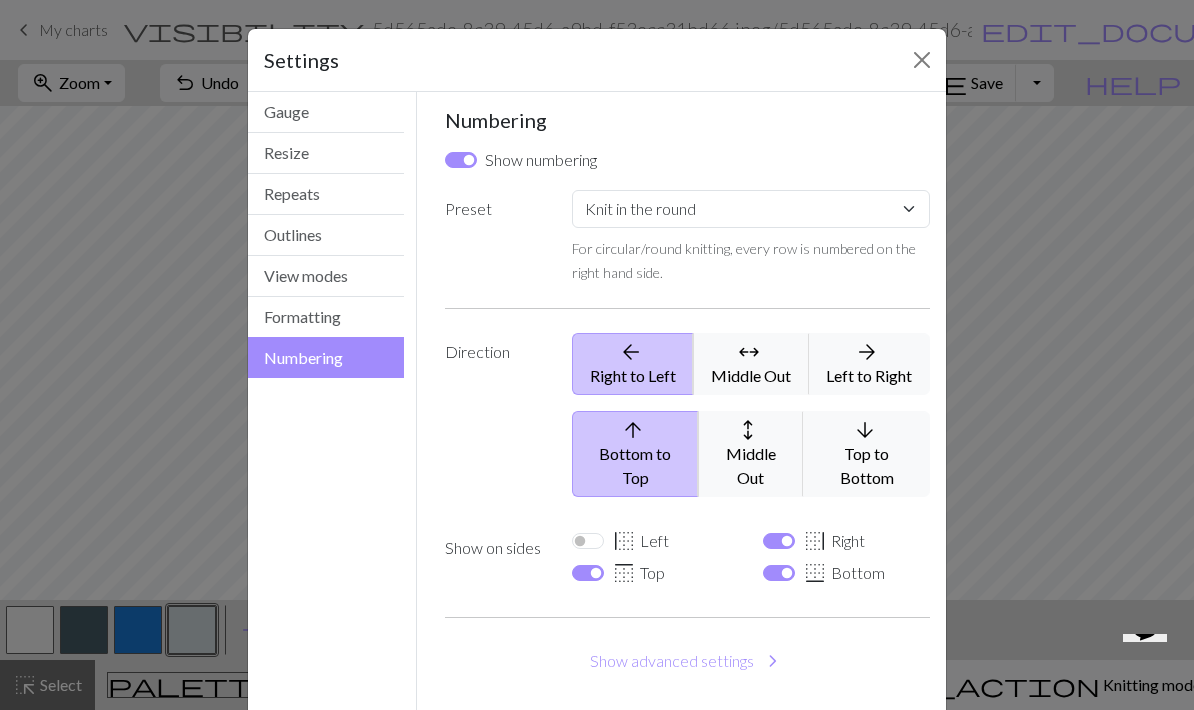 click on "Formatting" at bounding box center [326, 317] 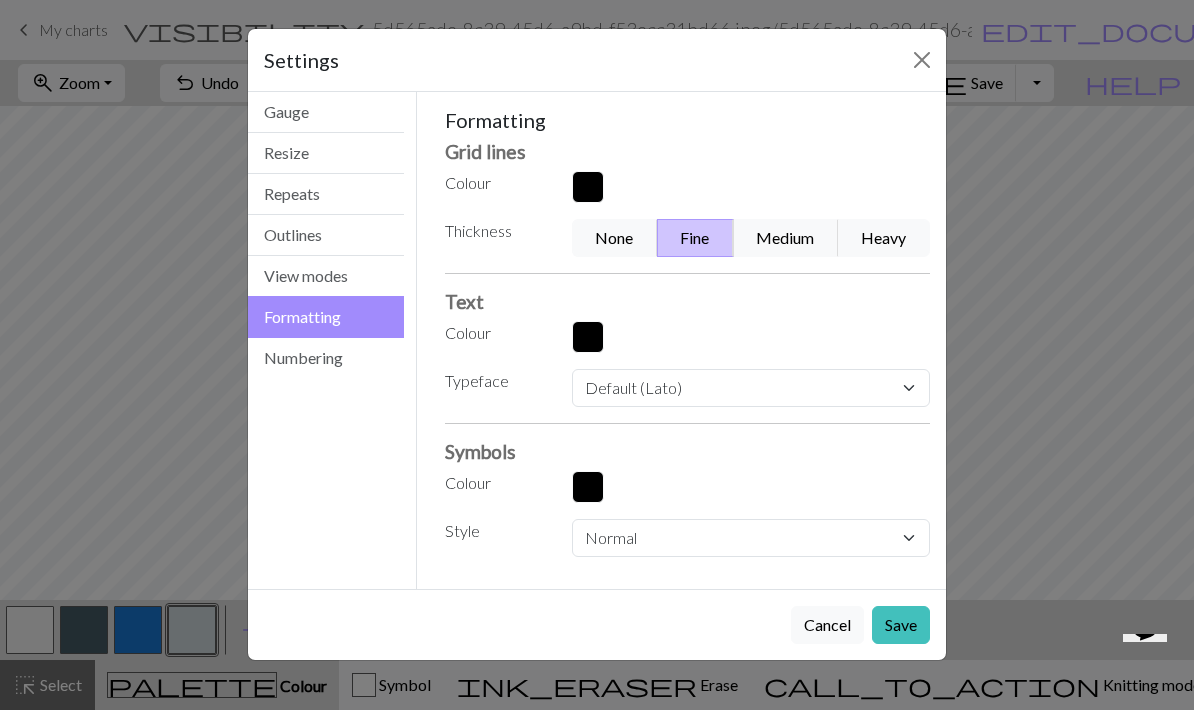 click on "Save" at bounding box center (901, 625) 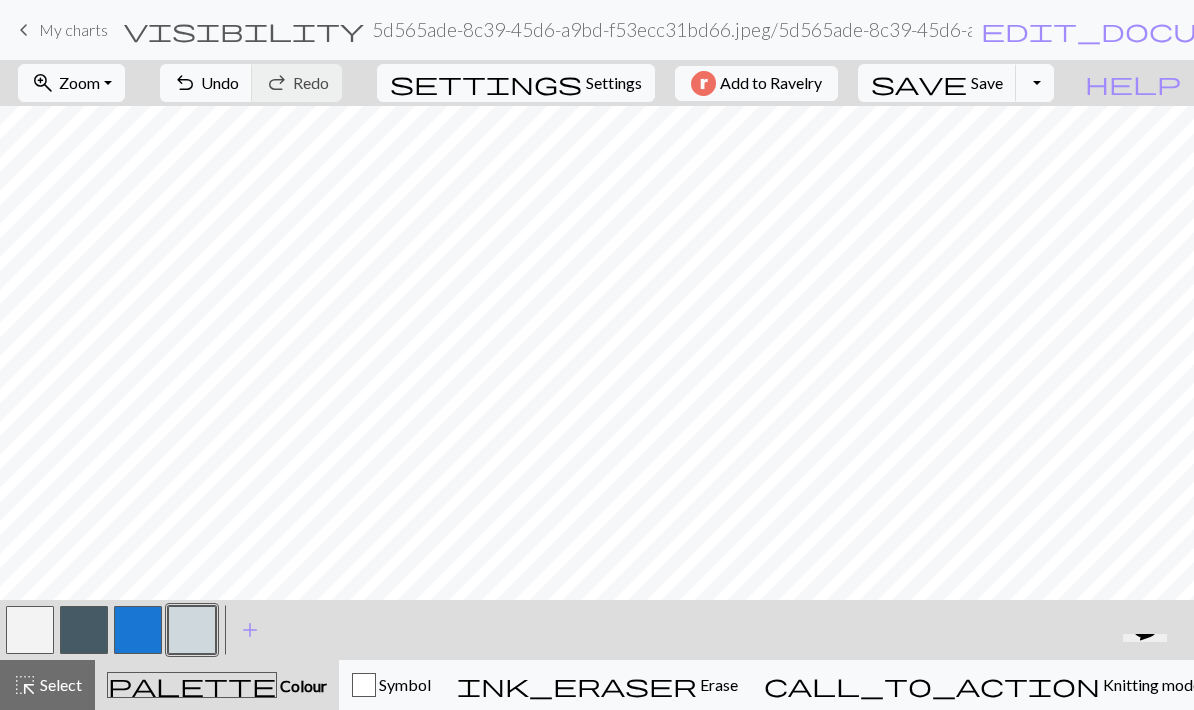 click at bounding box center [138, 630] 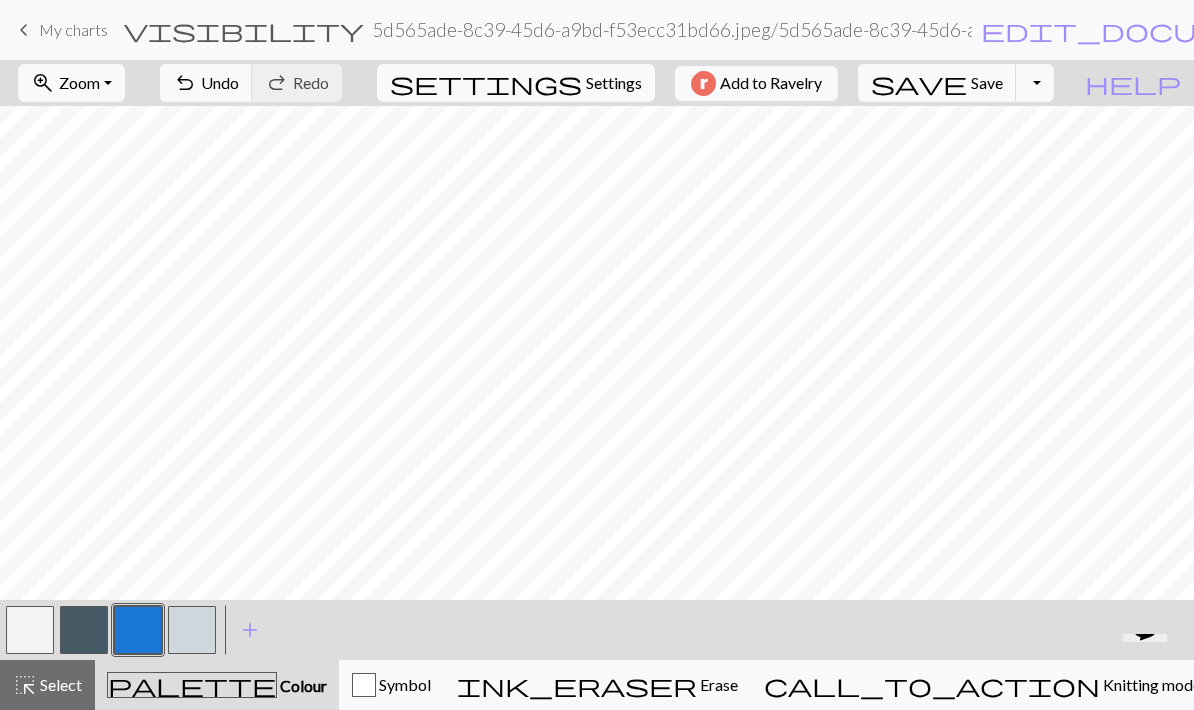 click on "Undo" at bounding box center (220, 82) 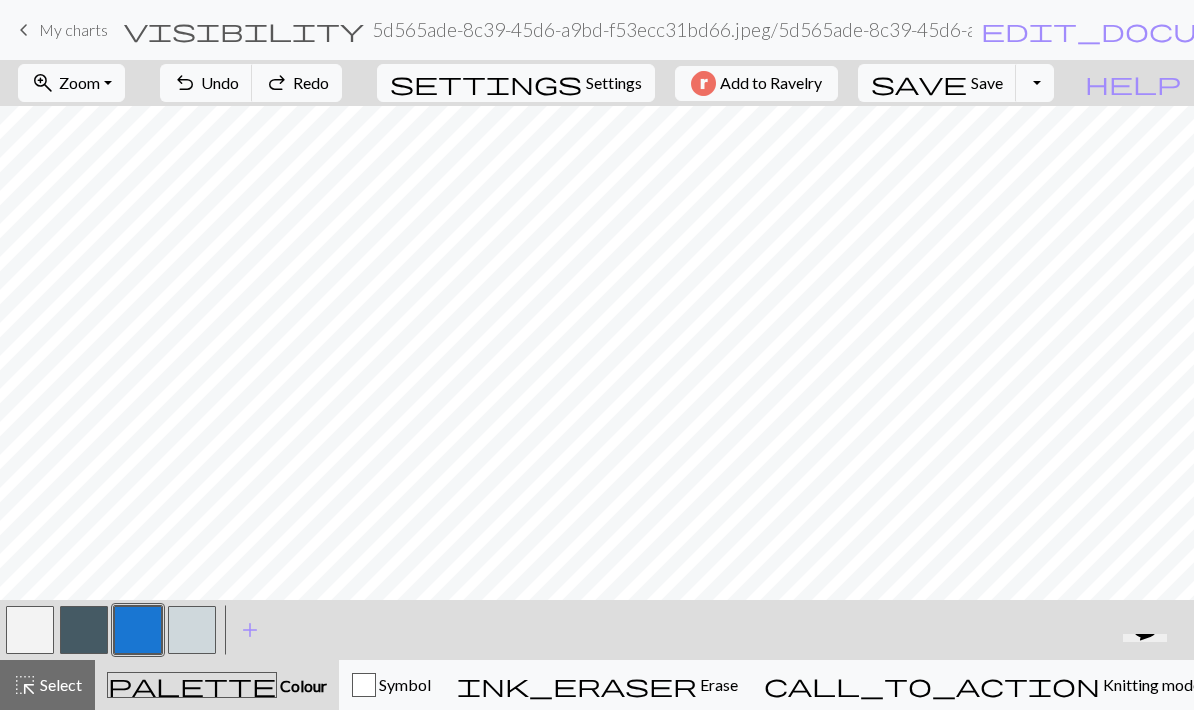 click on "Undo" at bounding box center [220, 82] 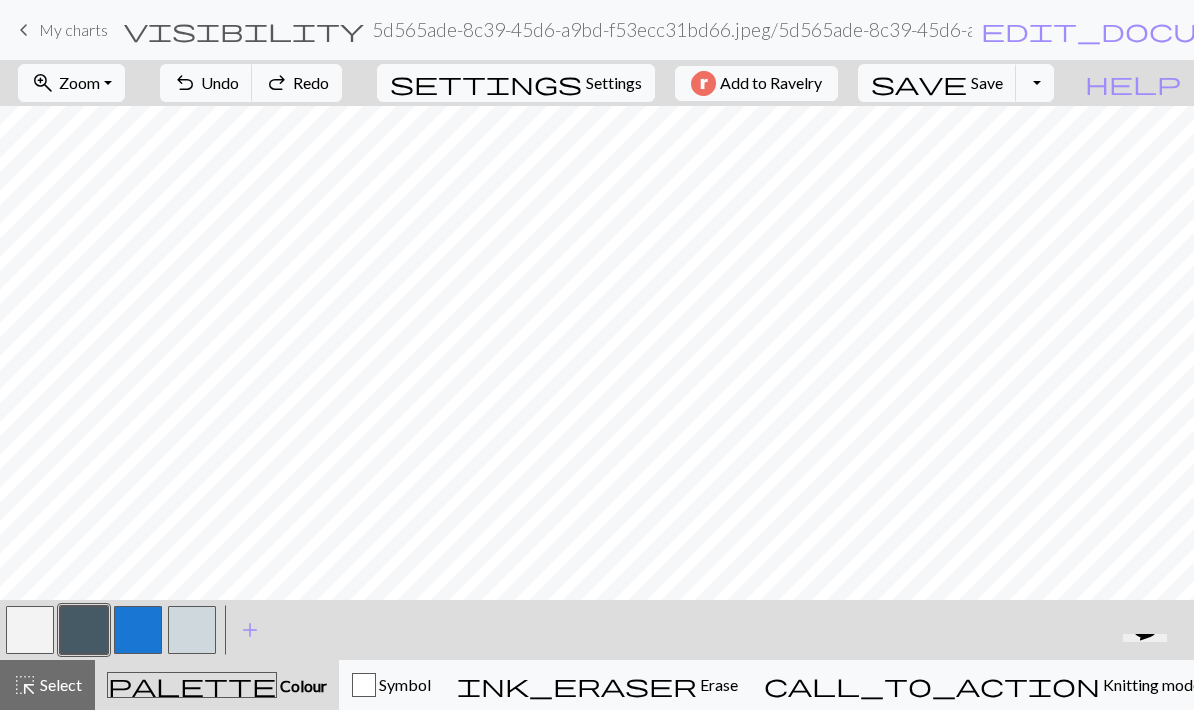 click at bounding box center (84, 630) 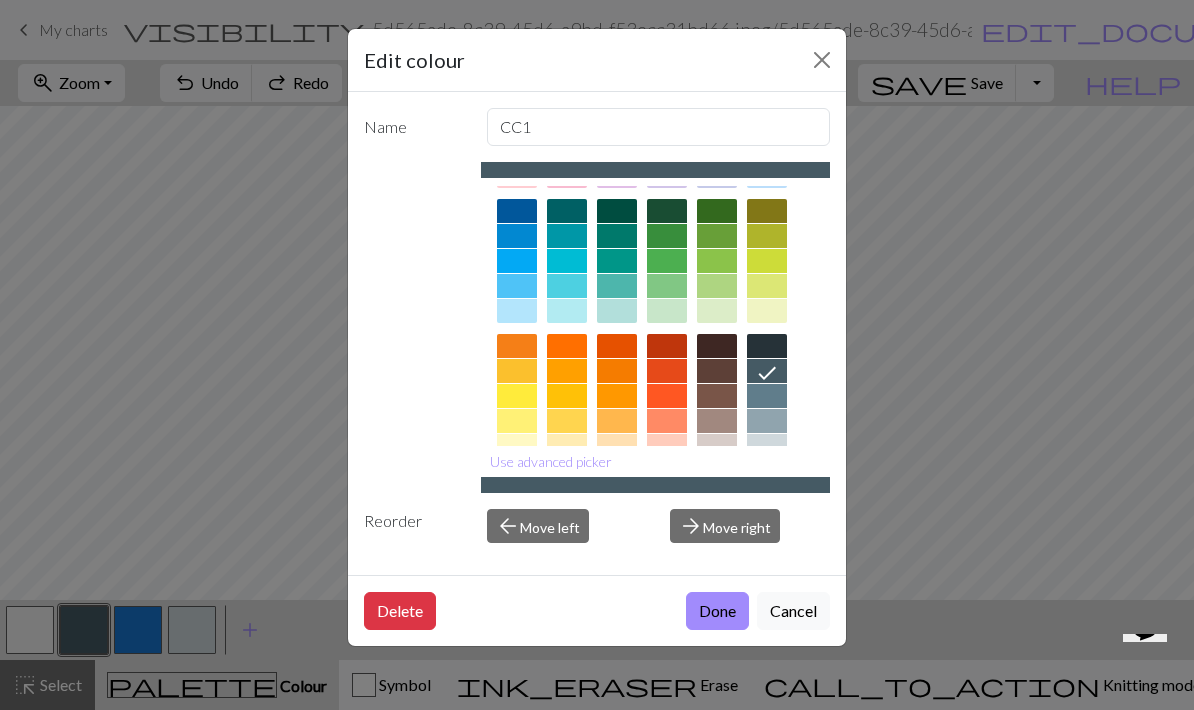 scroll, scrollTop: 136, scrollLeft: 0, axis: vertical 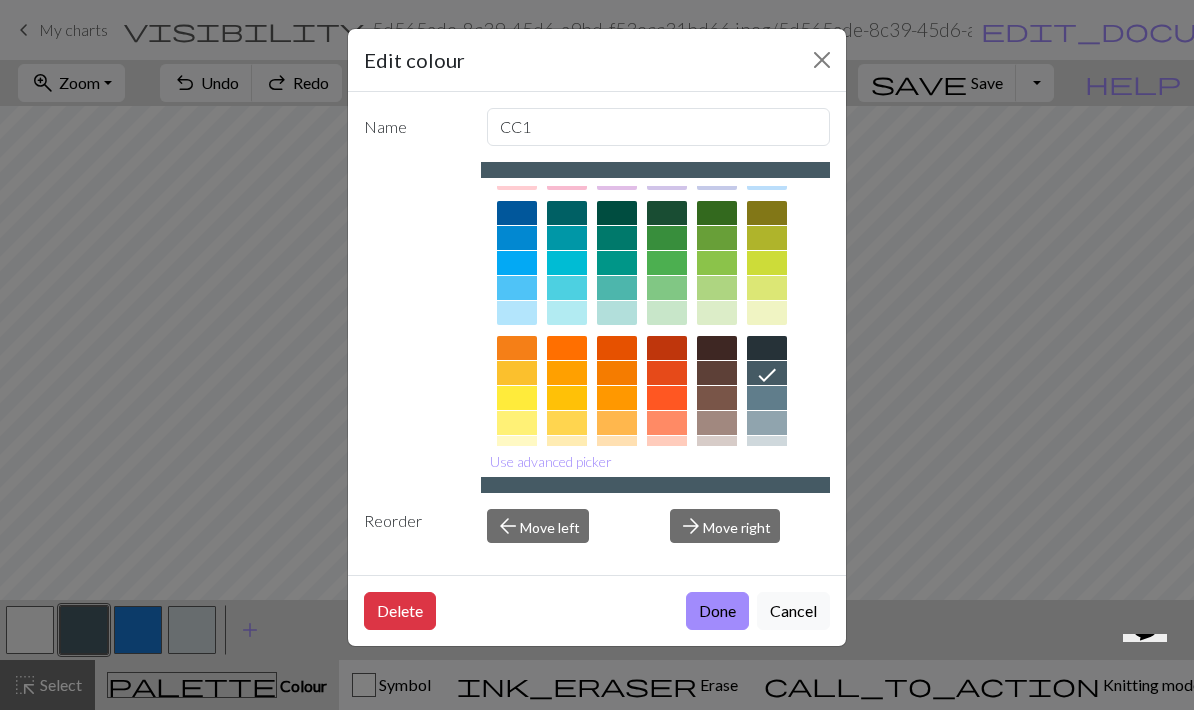 click at bounding box center (822, 60) 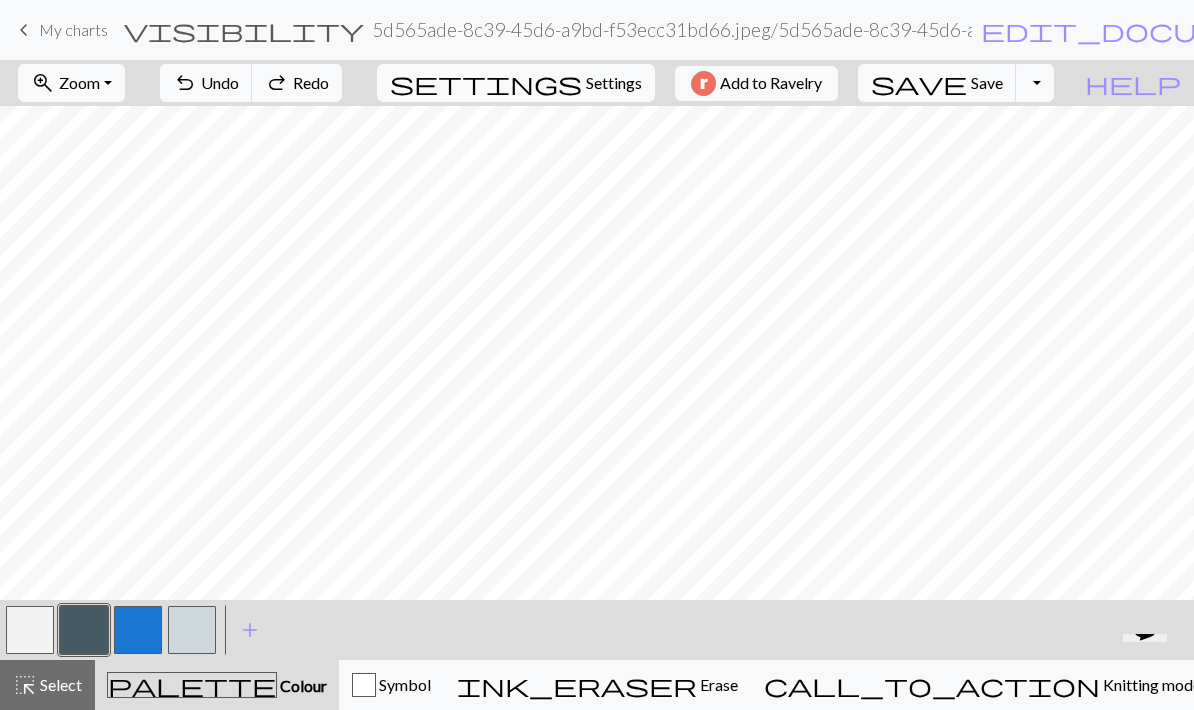 click at bounding box center [192, 630] 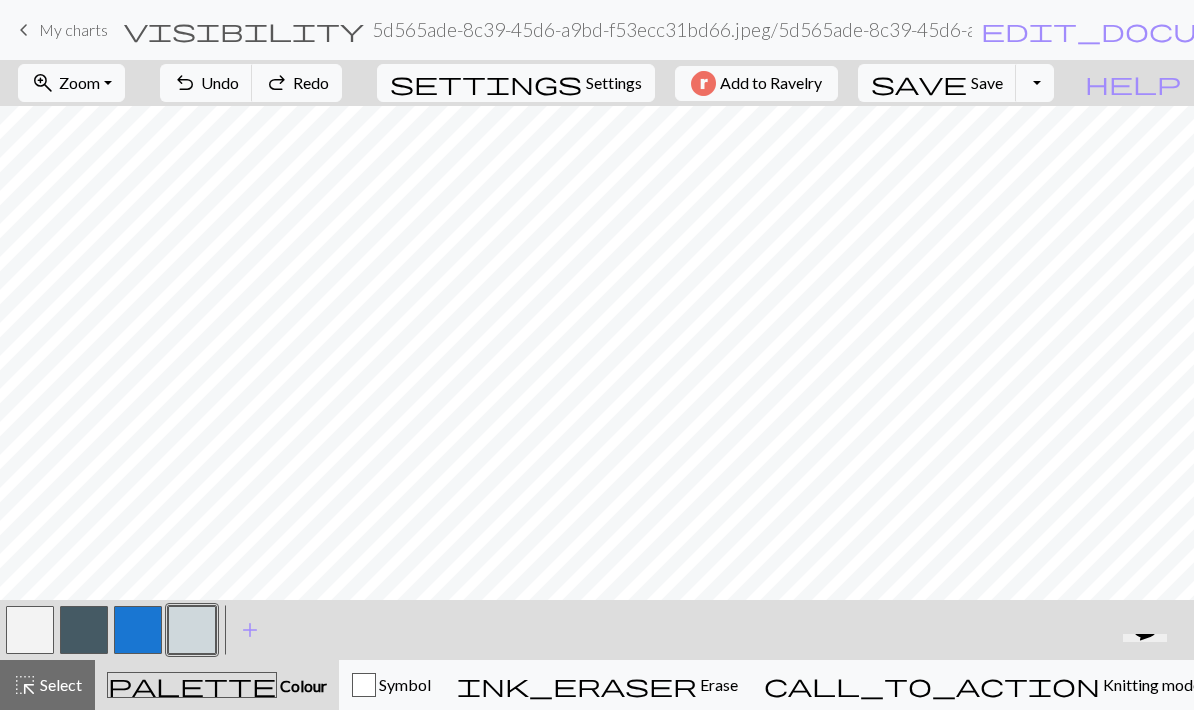click at bounding box center [192, 630] 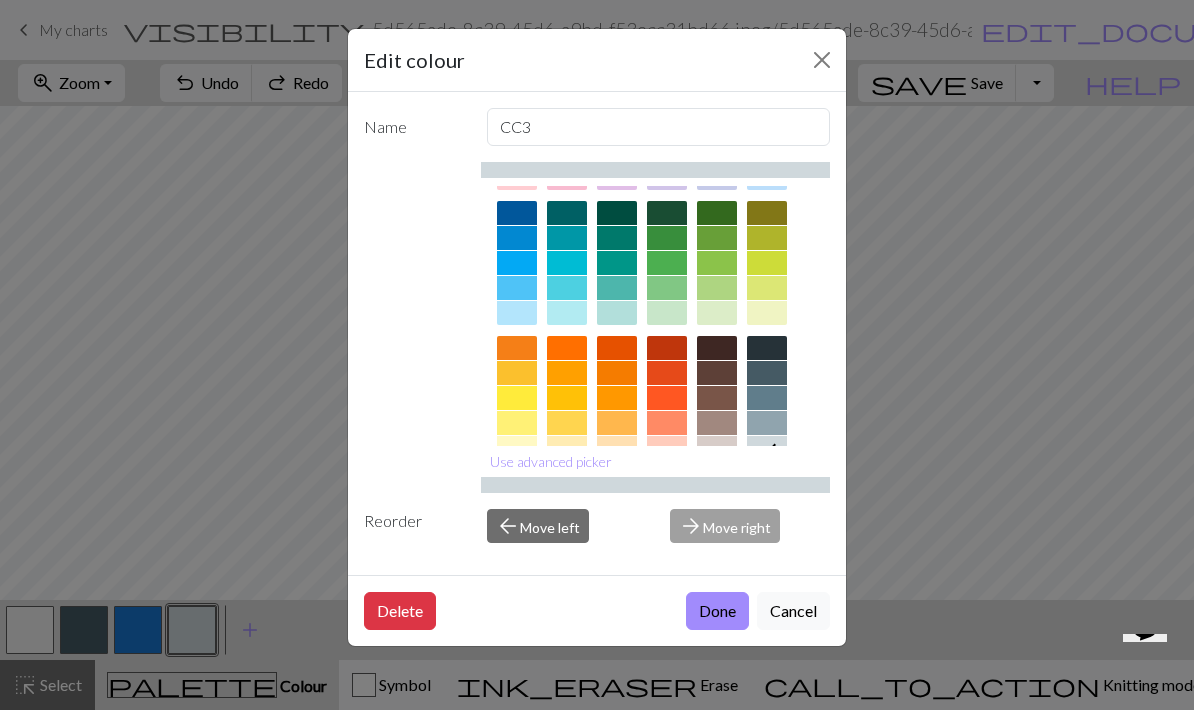 scroll, scrollTop: 141, scrollLeft: 0, axis: vertical 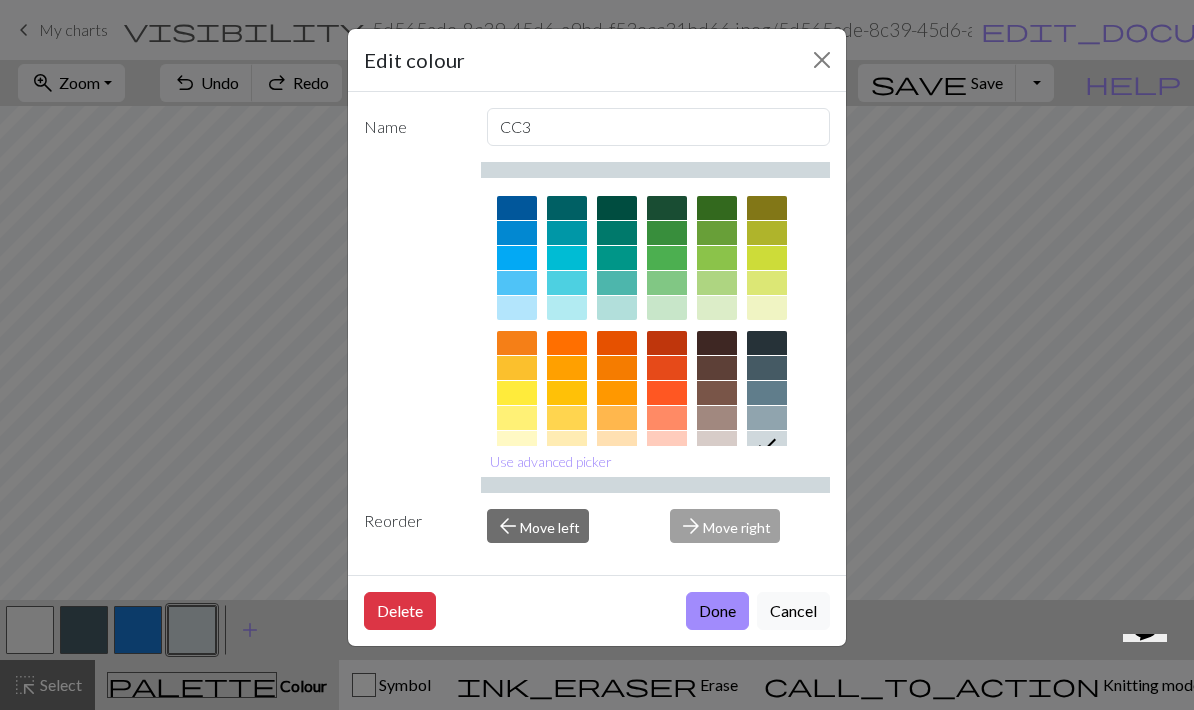 click at bounding box center (517, 393) 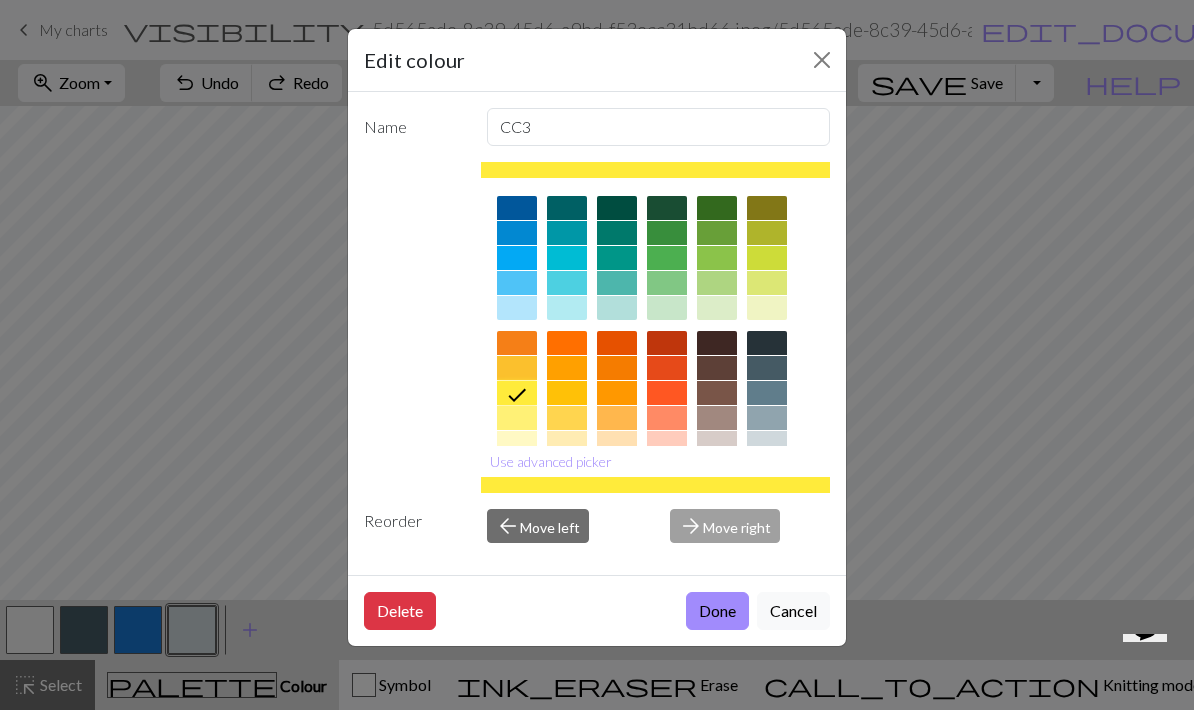 click on "Done" at bounding box center (717, 611) 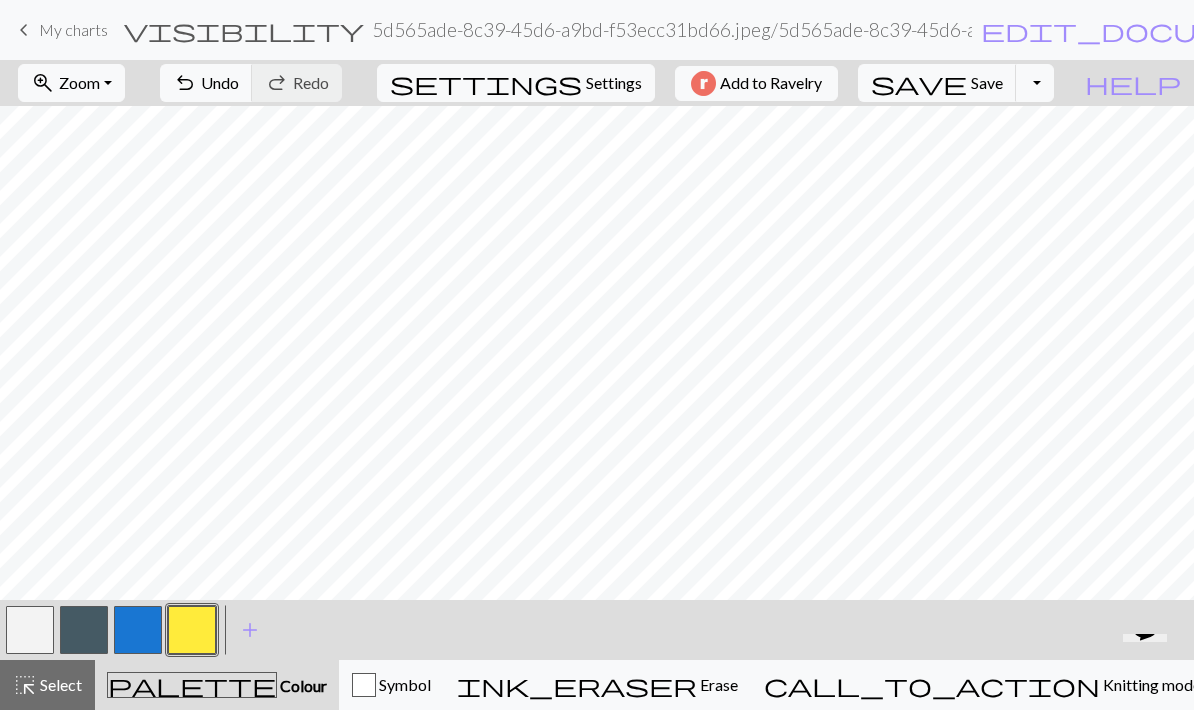 click at bounding box center (30, 630) 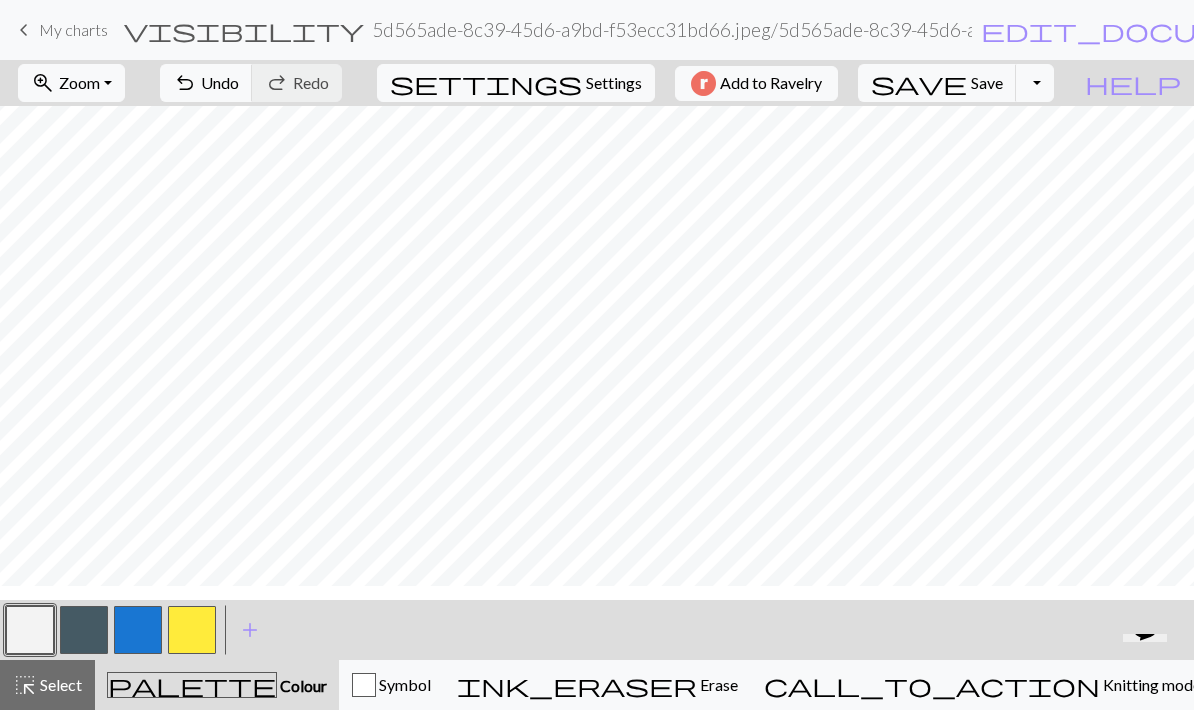 scroll, scrollTop: 0, scrollLeft: 0, axis: both 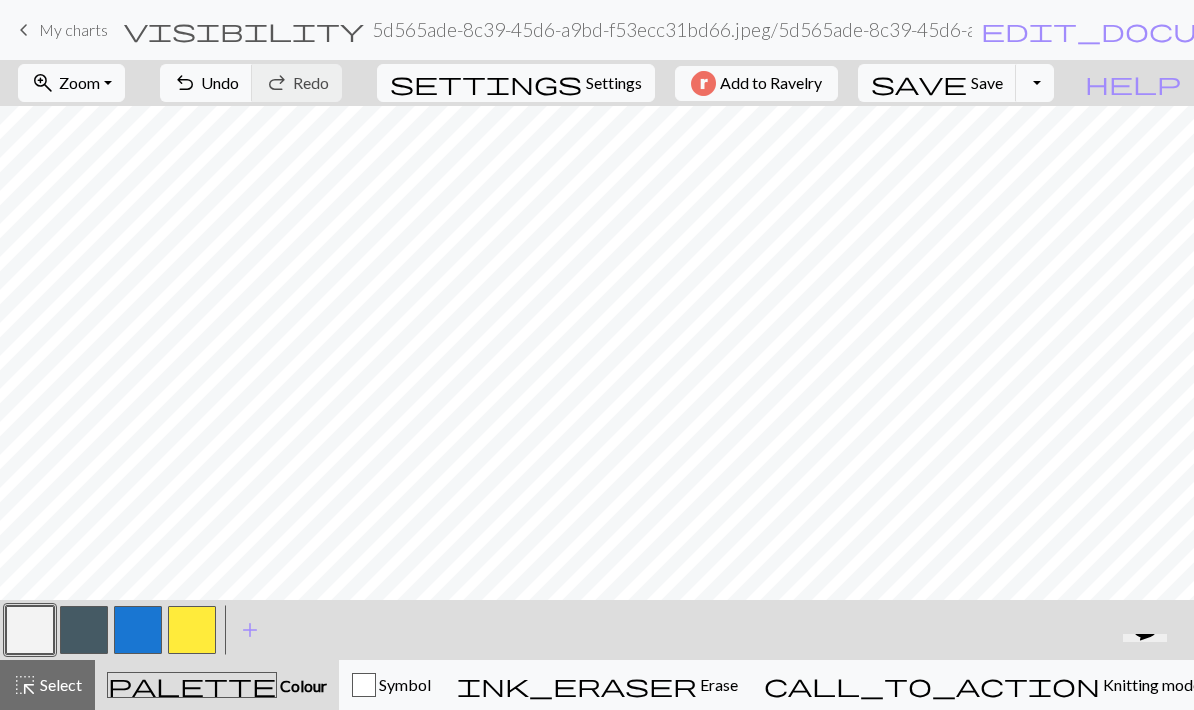 click at bounding box center [192, 630] 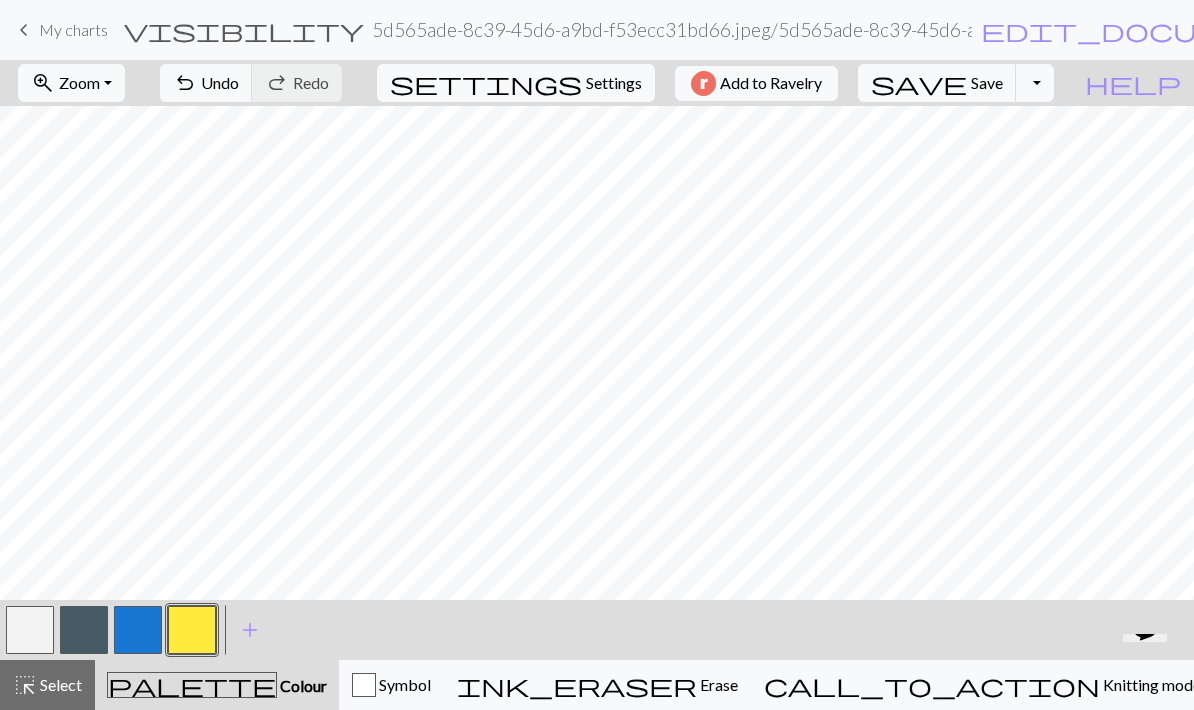 click on "Select" at bounding box center (59, 684) 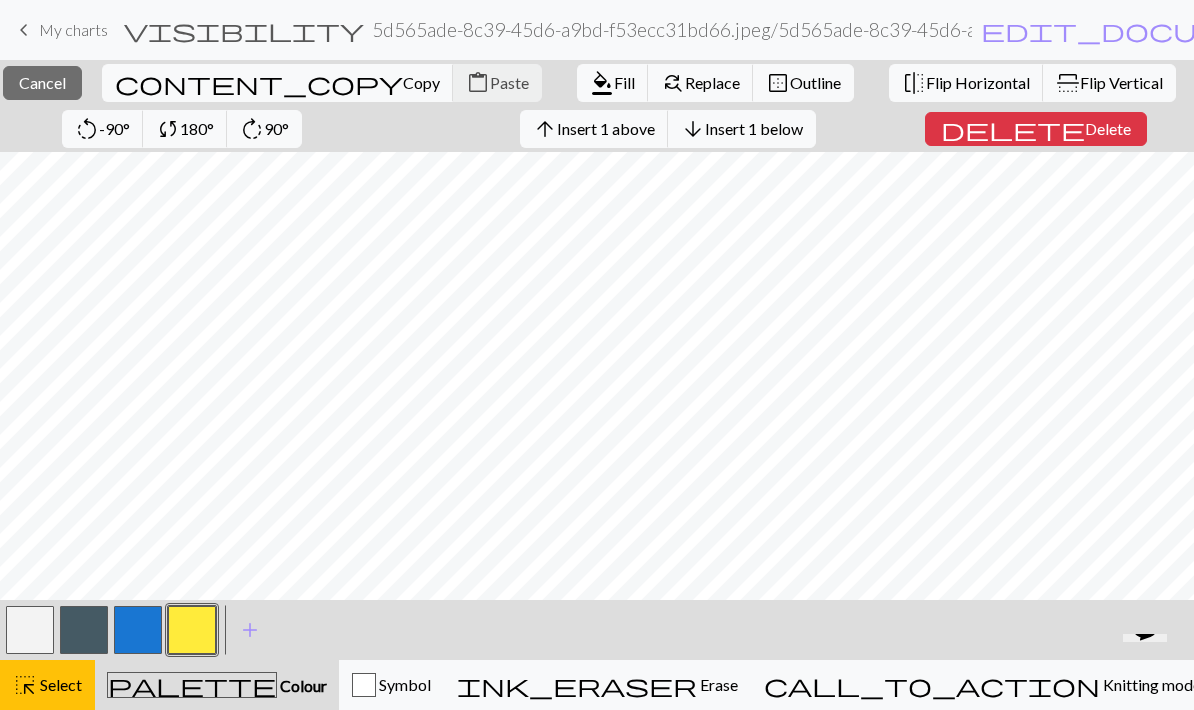 click on "Insert 1 above" at bounding box center [606, 128] 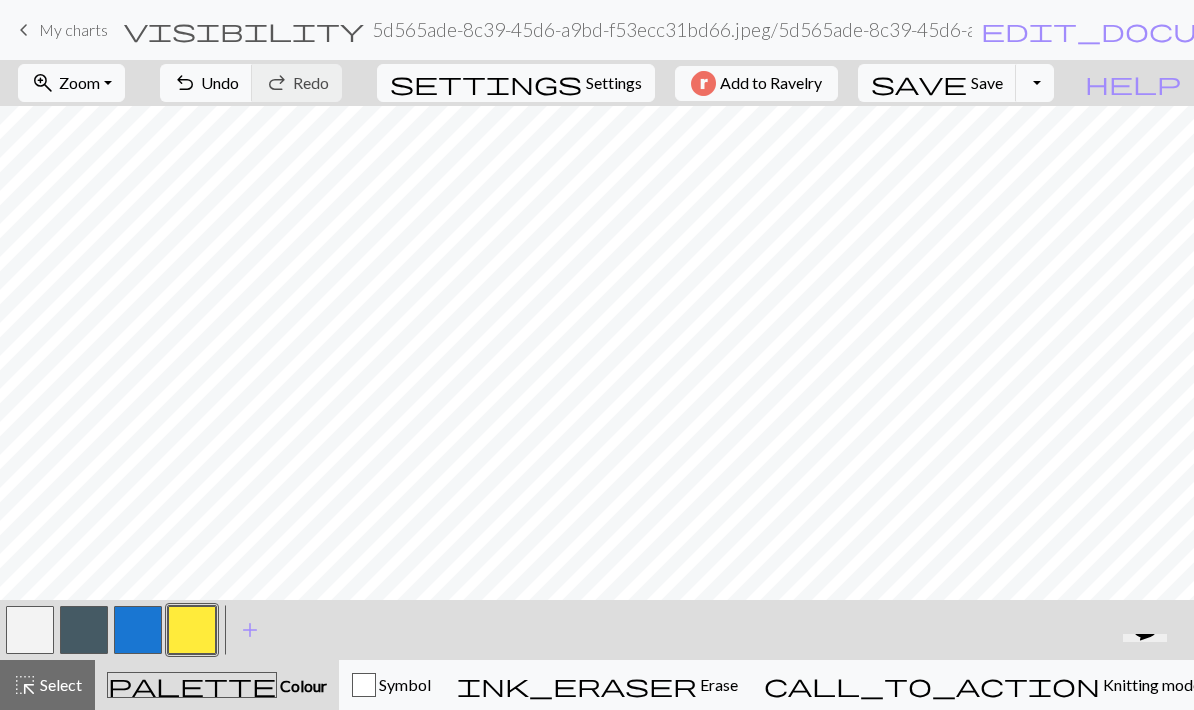 click at bounding box center (192, 630) 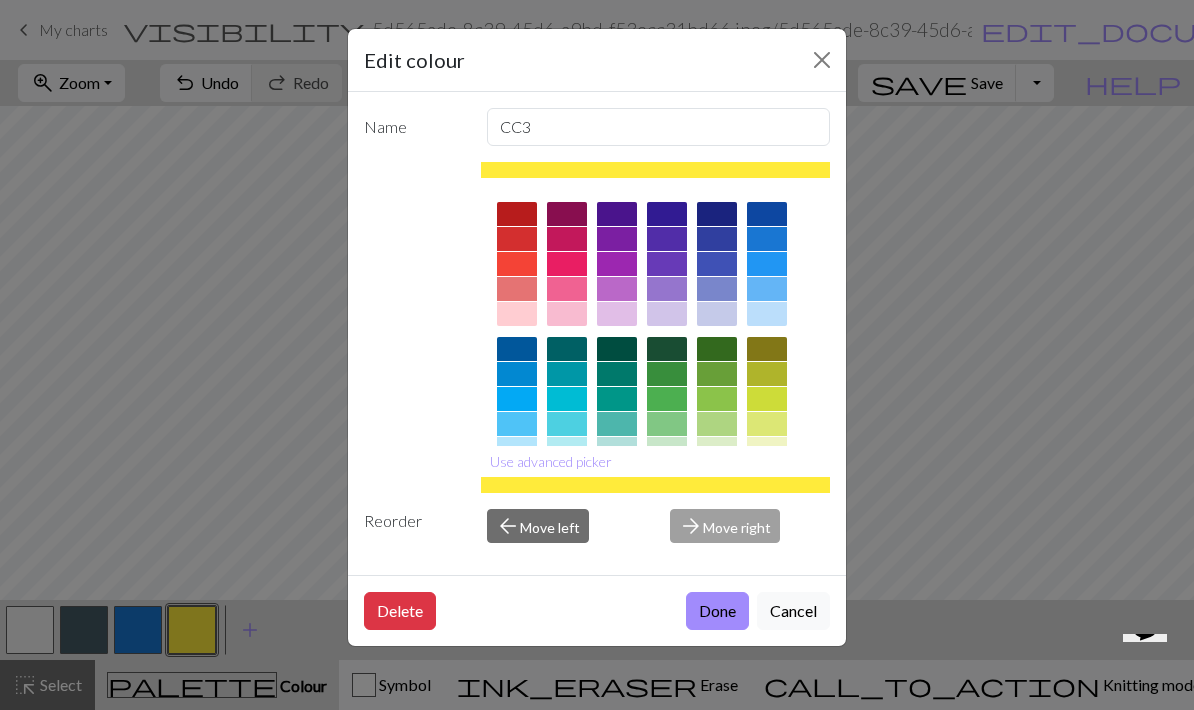 click at bounding box center (822, 60) 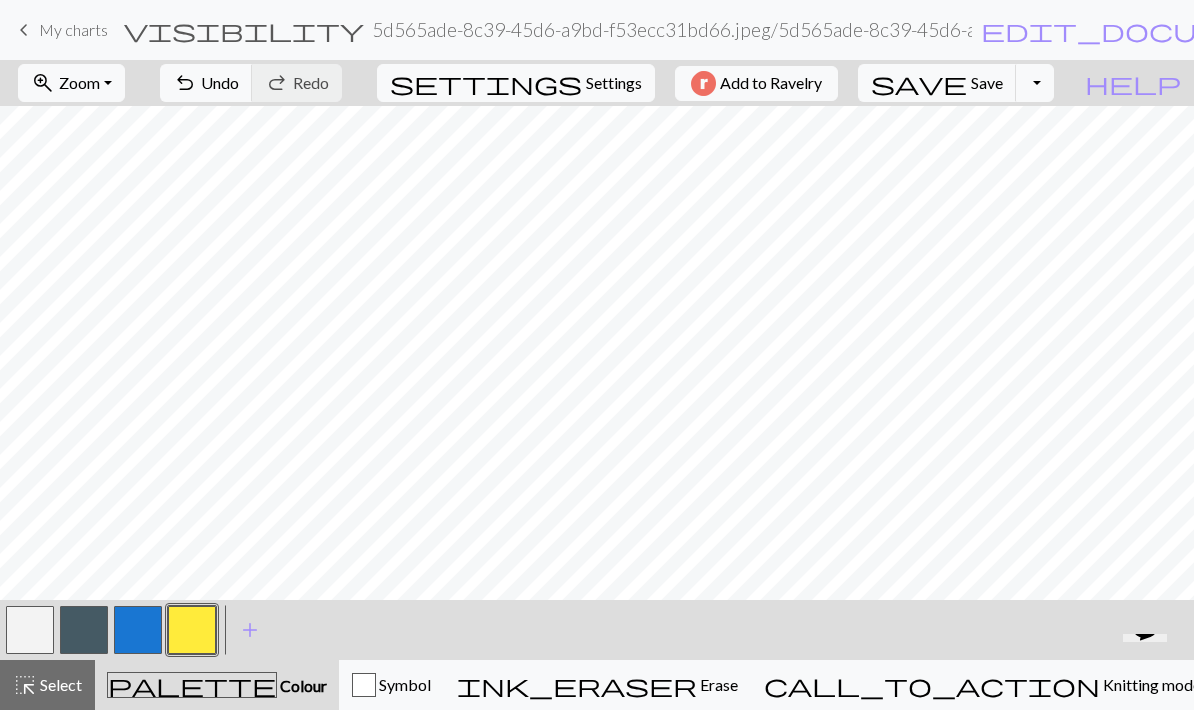 click at bounding box center (138, 630) 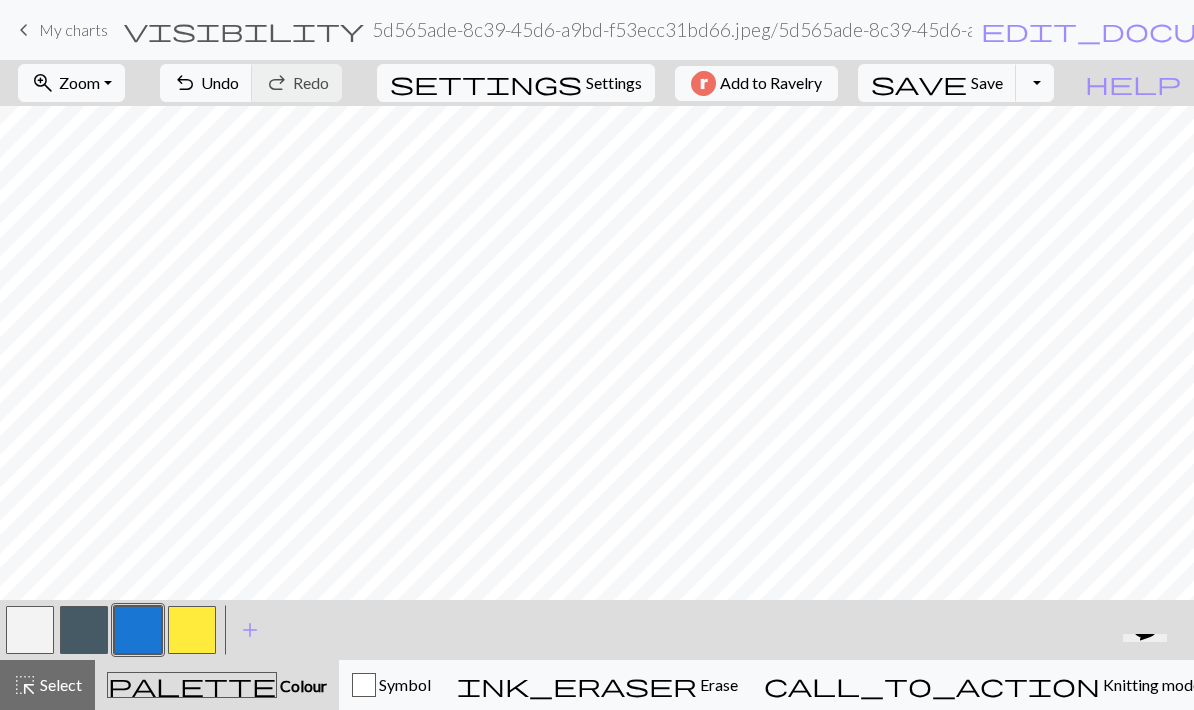 click at bounding box center (138, 630) 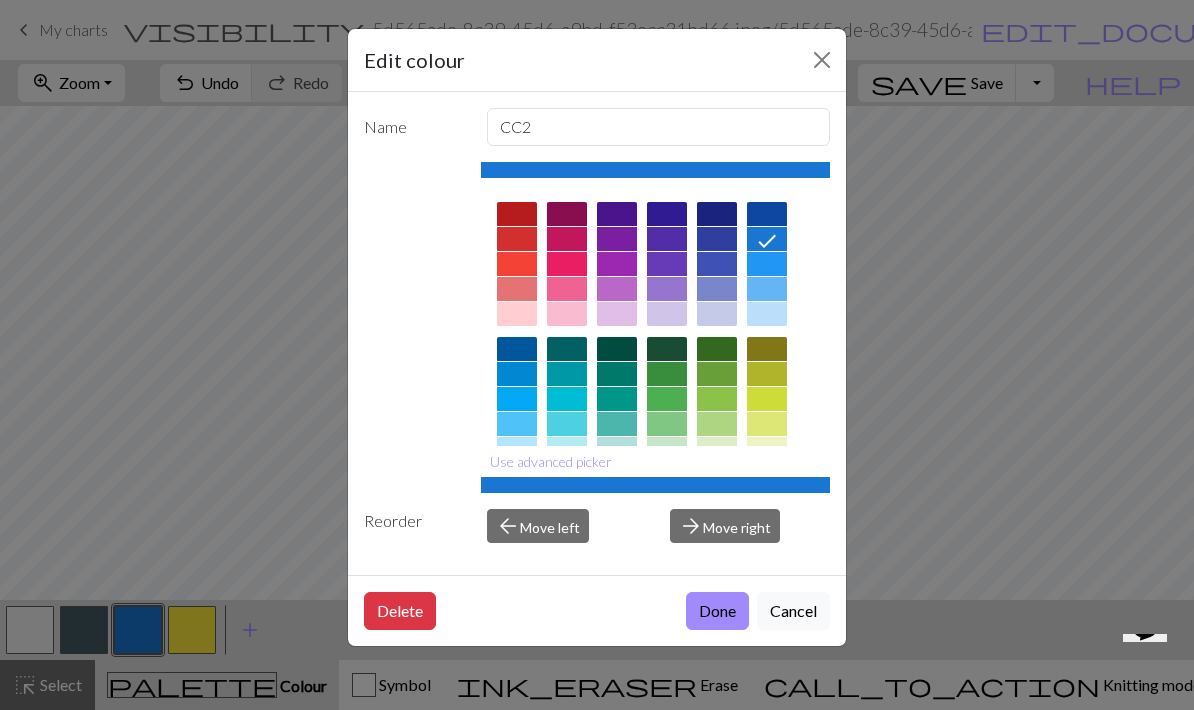 click on "Delete" at bounding box center [400, 611] 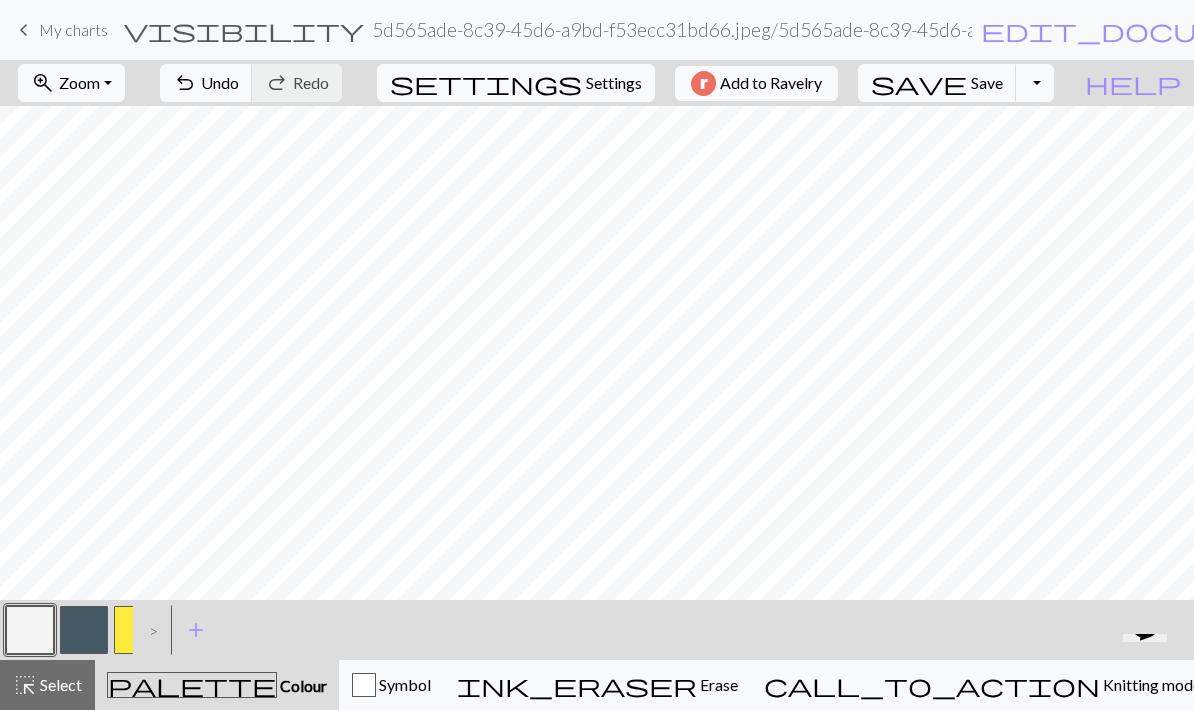 click on "Save" at bounding box center [987, 82] 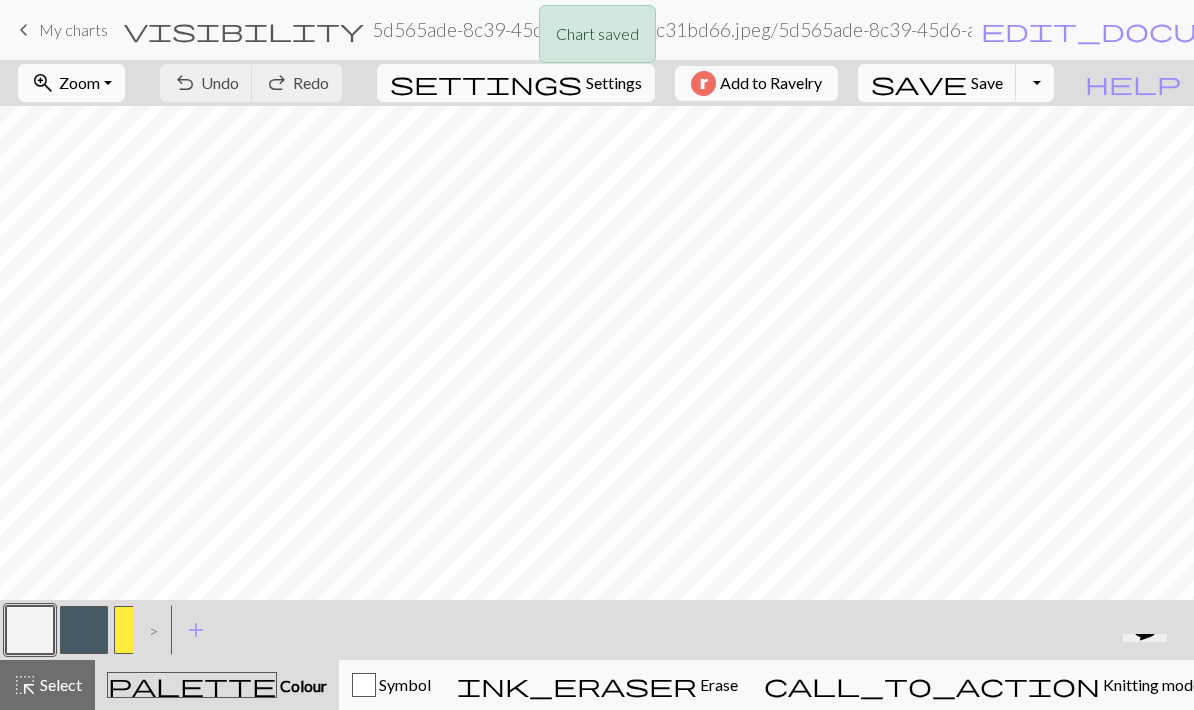 click on "Chart saved" at bounding box center [597, 39] 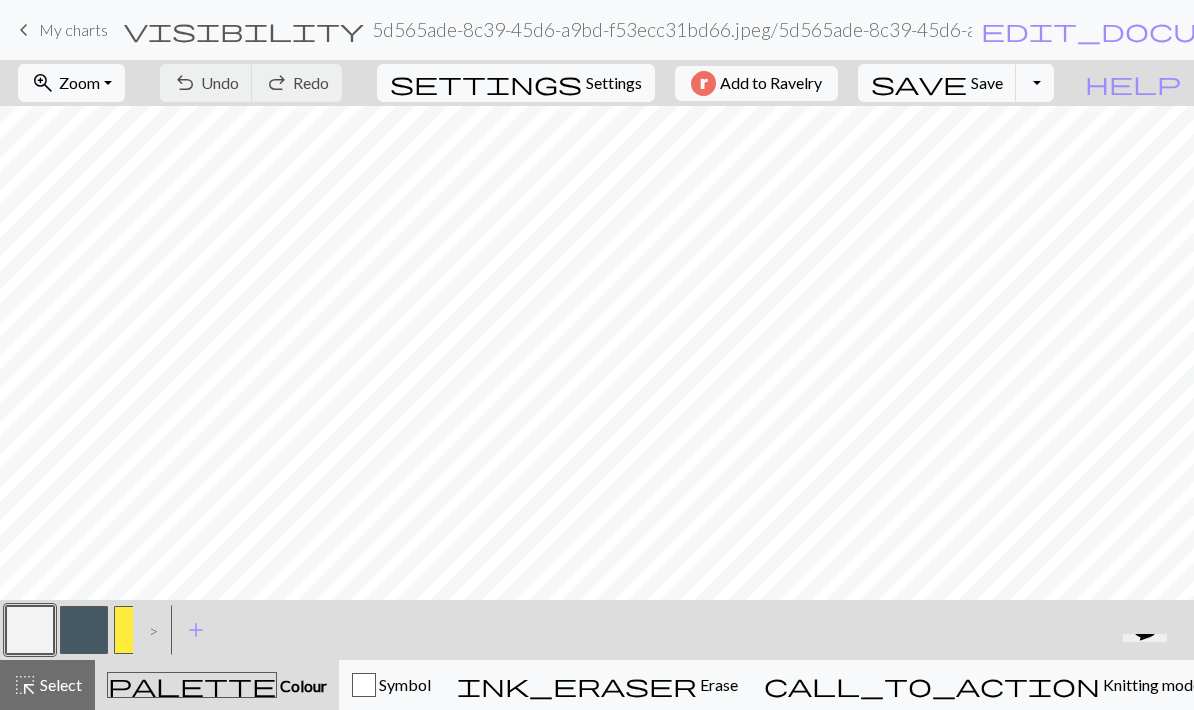 click on "edit_document" at bounding box center (1137, 30) 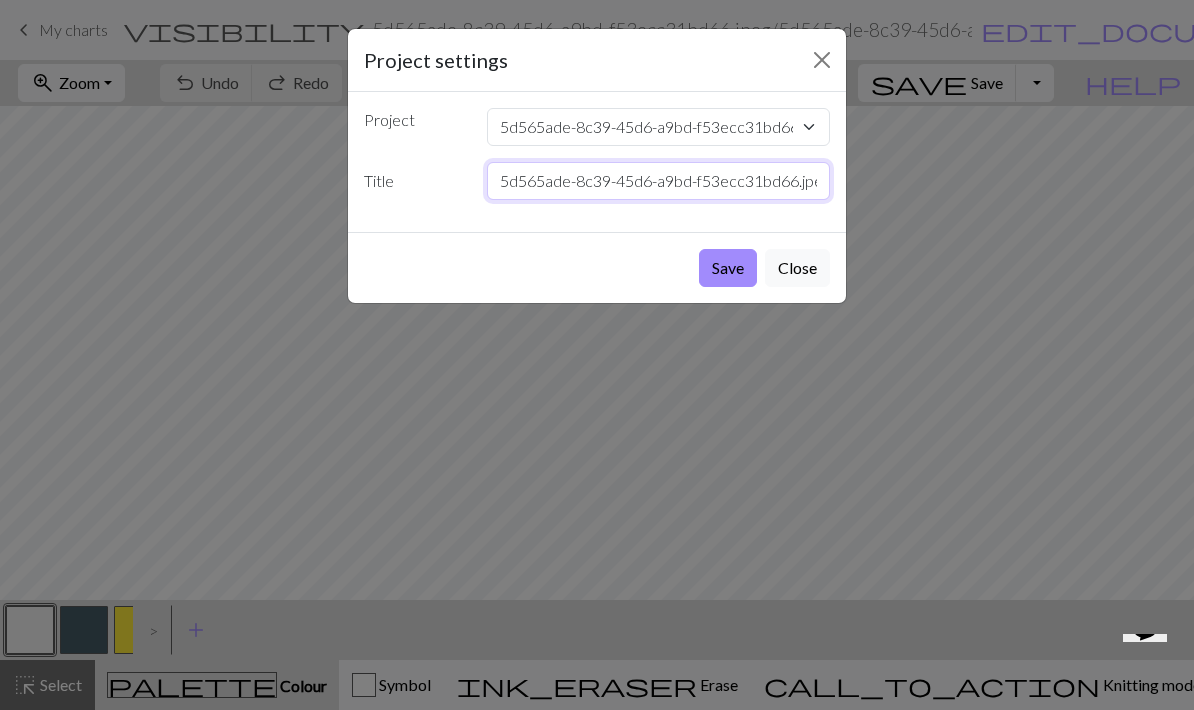 click on "5d565ade-8c39-45d6-a9bd-f53ecc31bd66.jpeg" at bounding box center (659, 181) 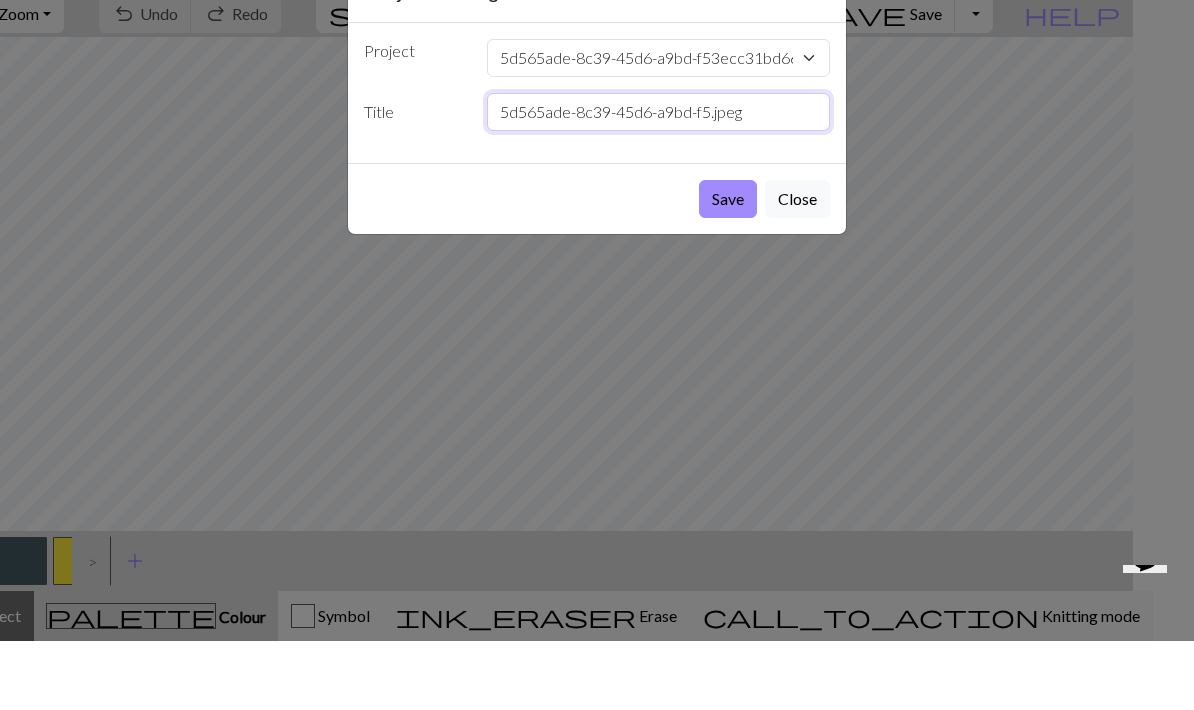 click on "5d565ade-8c39-45d6-a9bd-f5.jpeg" at bounding box center (659, 181) 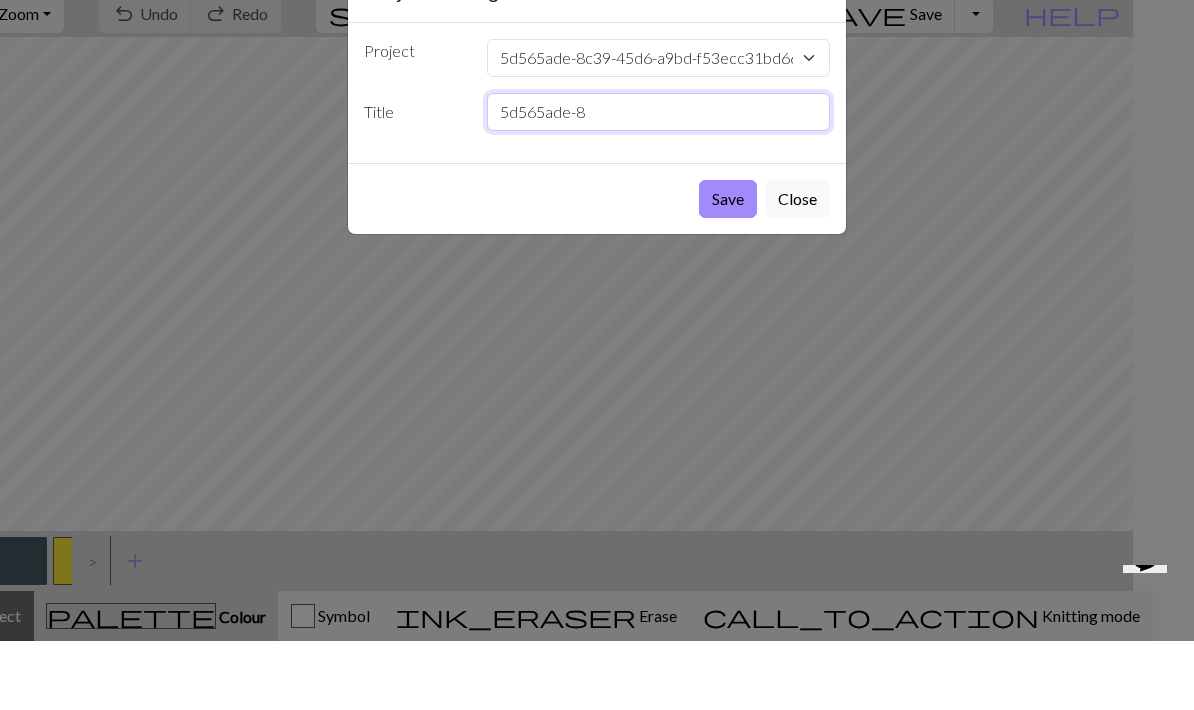 type on "5d565ade-" 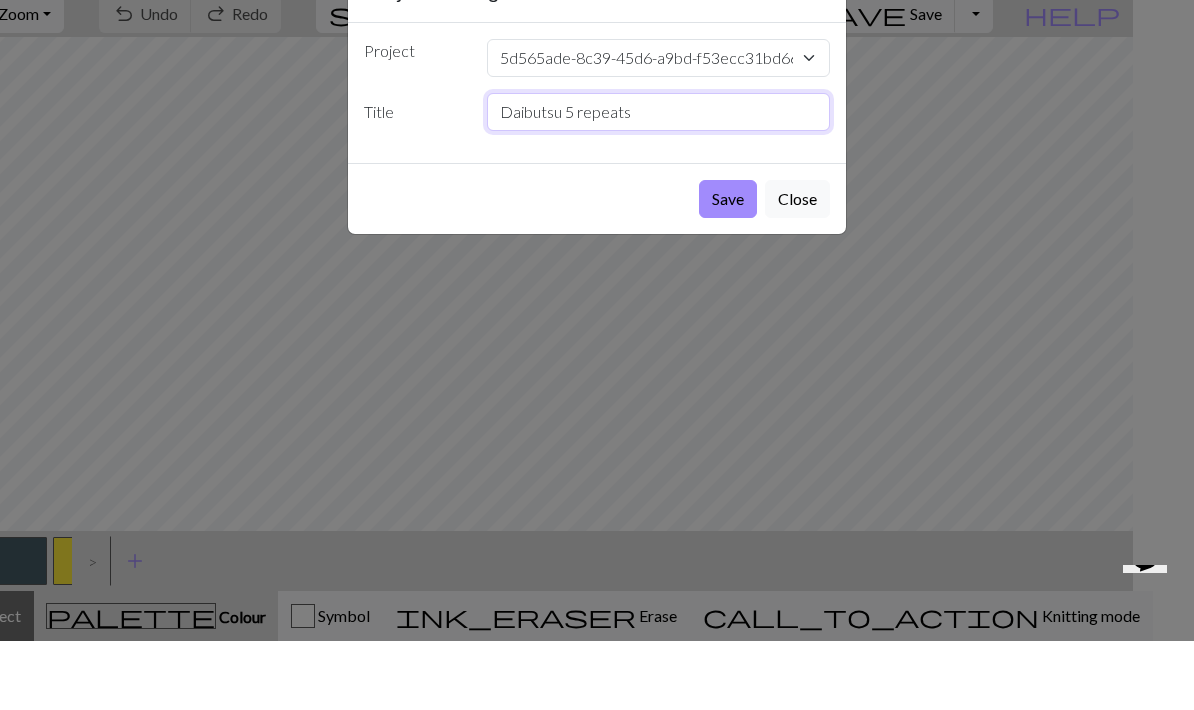 type on "Daibutsu 5 repeats" 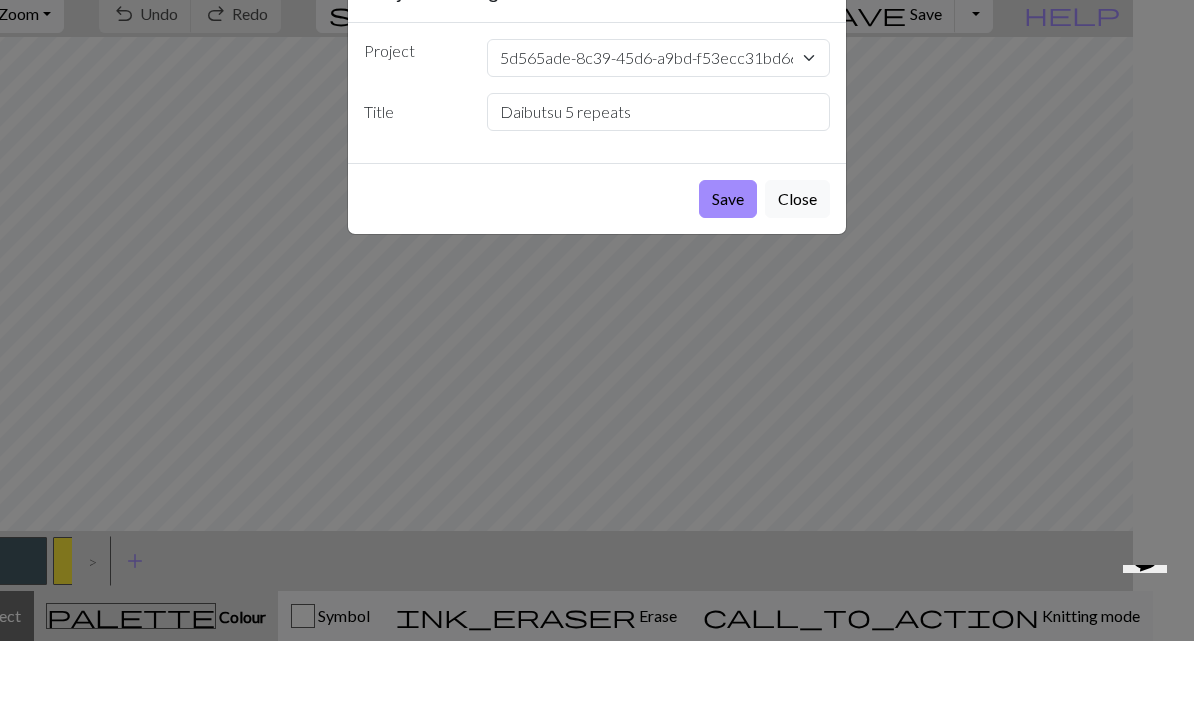 click on "Save" at bounding box center (728, 268) 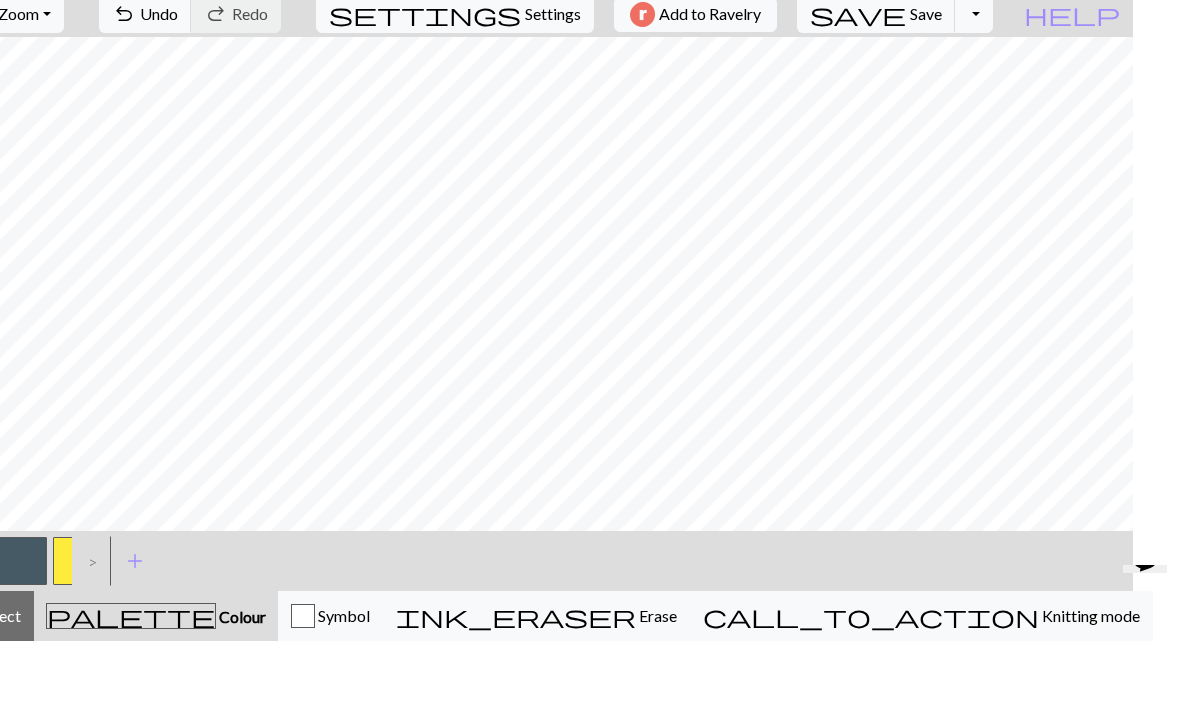 scroll, scrollTop: 0, scrollLeft: 0, axis: both 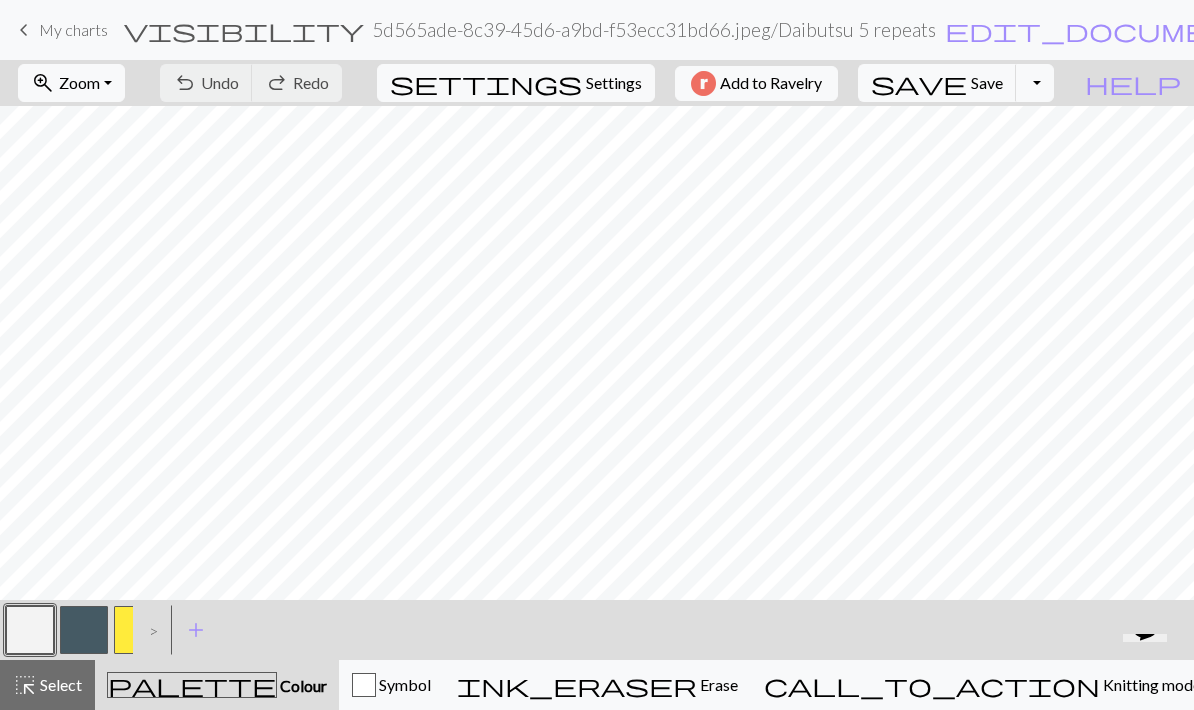 click on "Toggle Dropdown" at bounding box center (1035, 83) 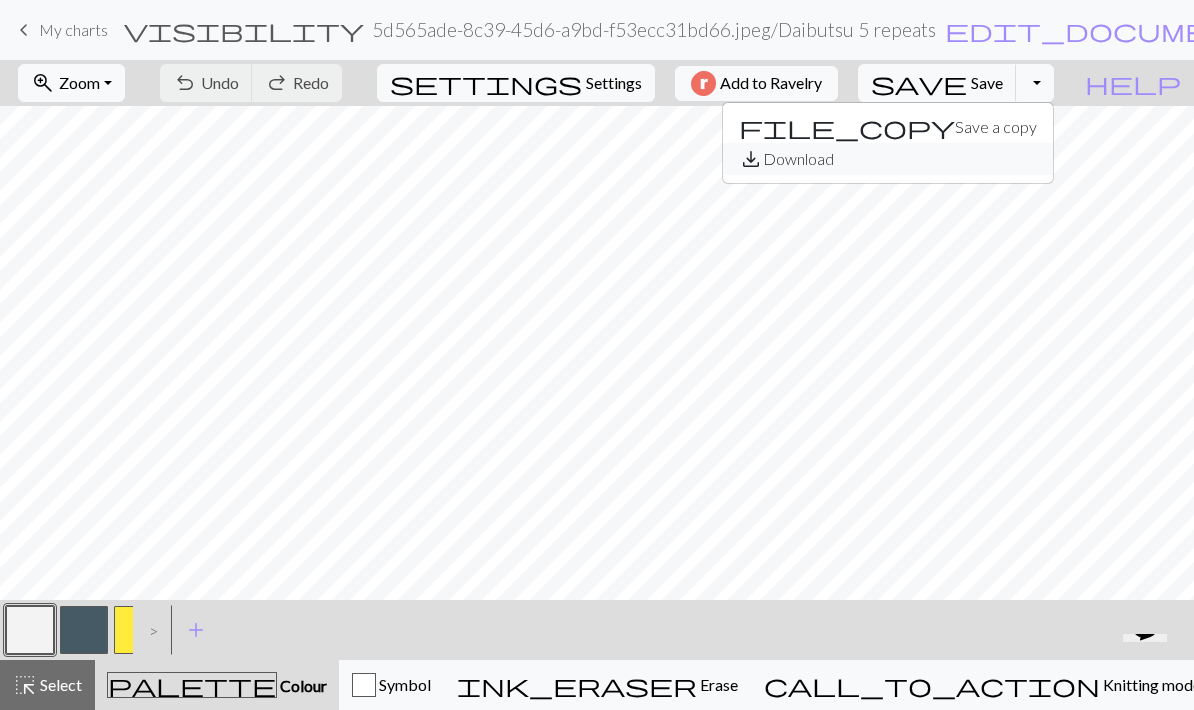 click on "save_alt  Download" at bounding box center [888, 159] 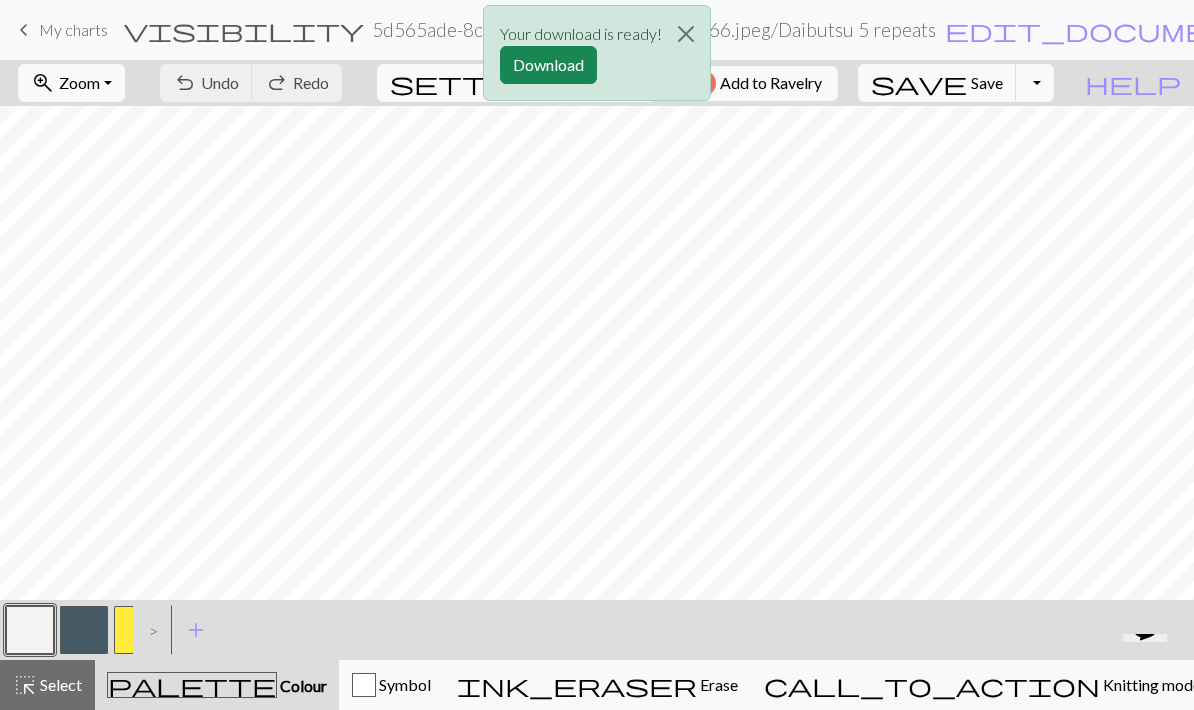click on "Download" at bounding box center (548, 65) 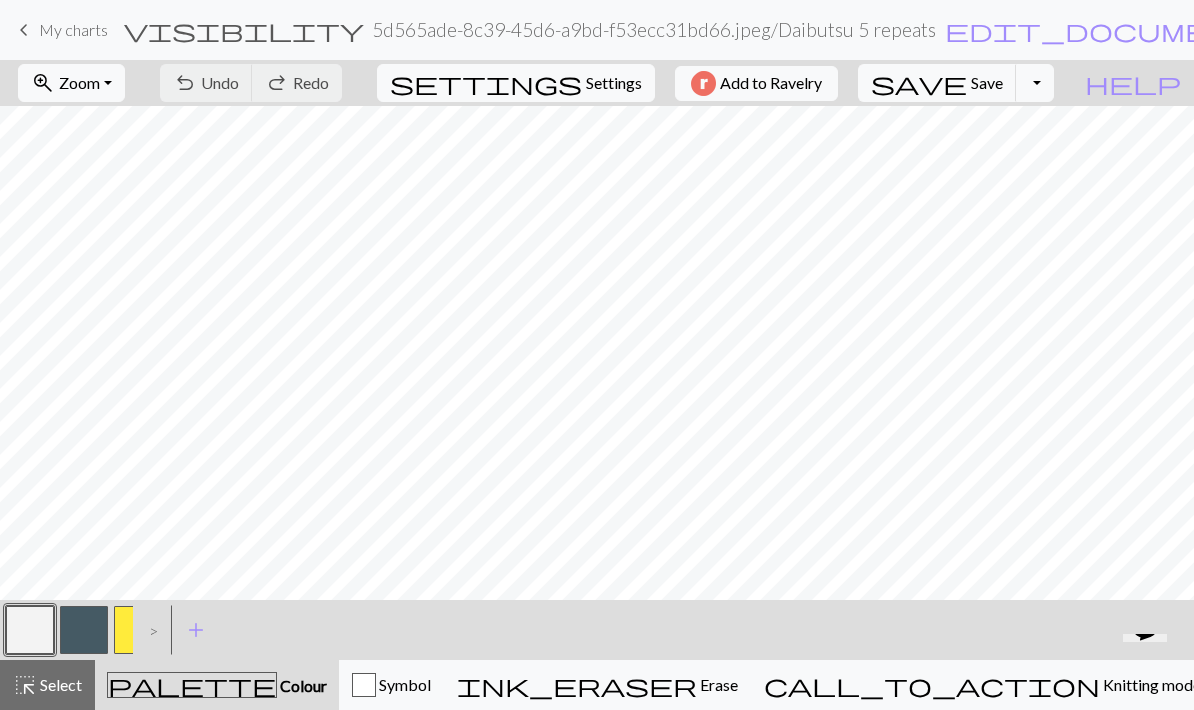 click on "Save" at bounding box center (987, 82) 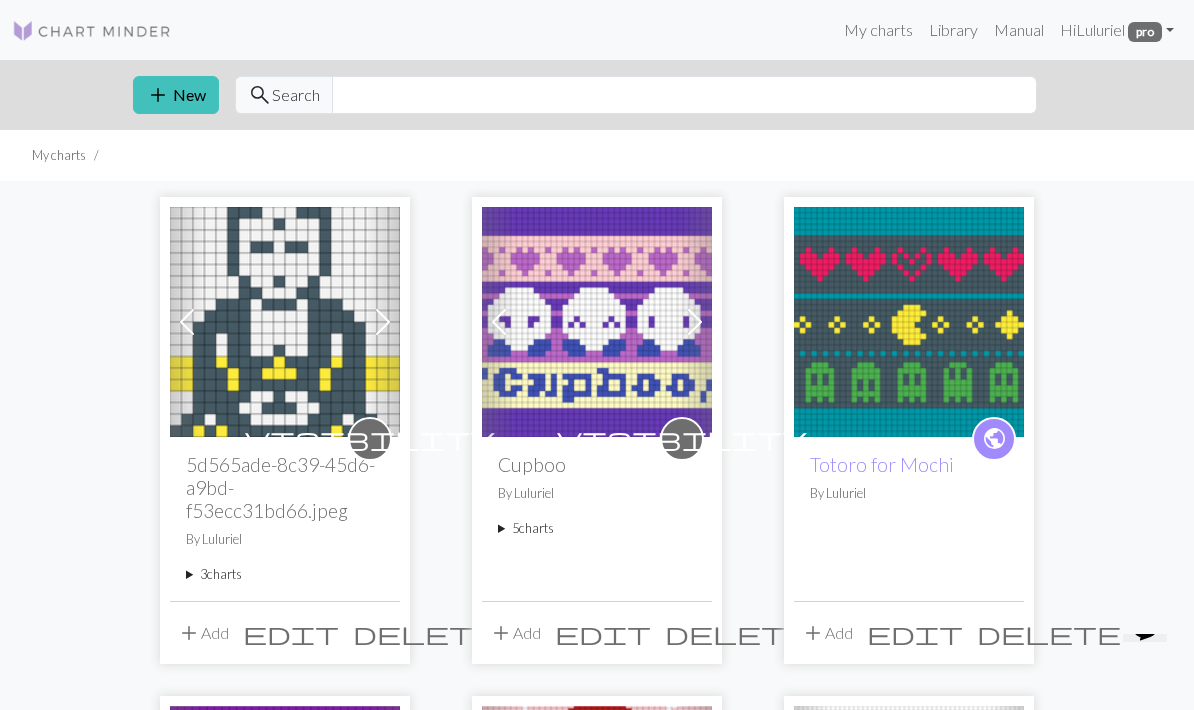 click on "edit" at bounding box center (291, 633) 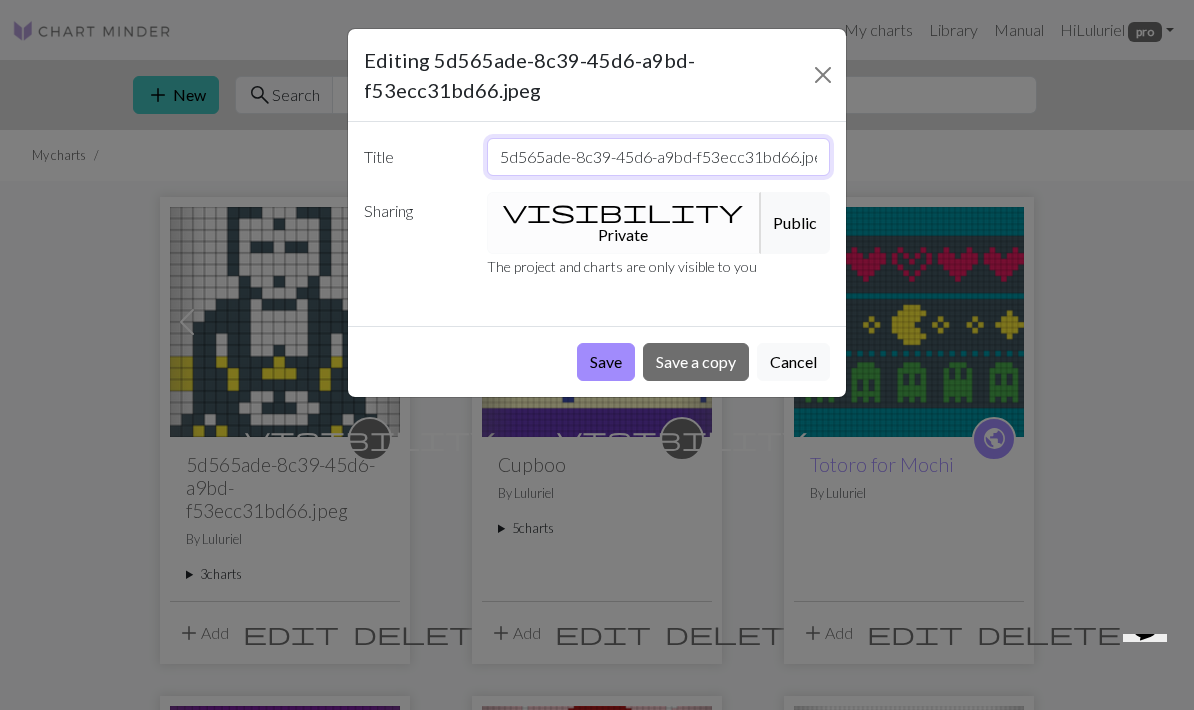 click on "5d565ade-8c39-45d6-a9bd-f53ecc31bd66.jpeg" at bounding box center (659, 157) 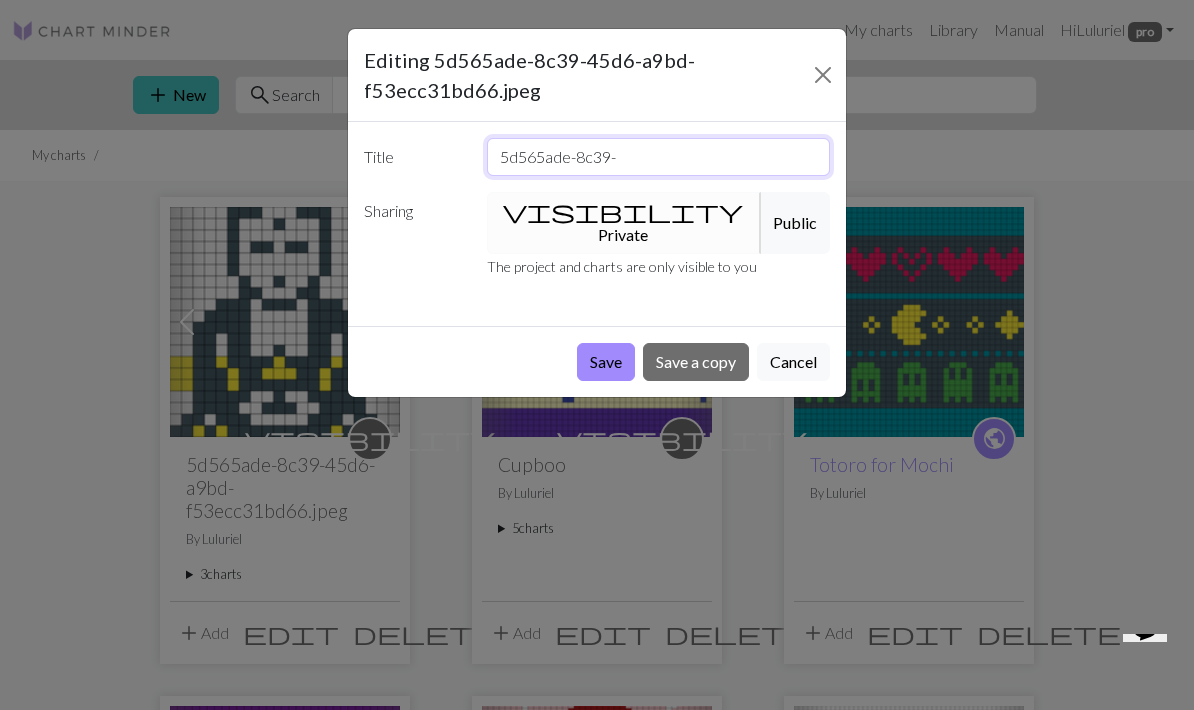 type on "5d565ade-" 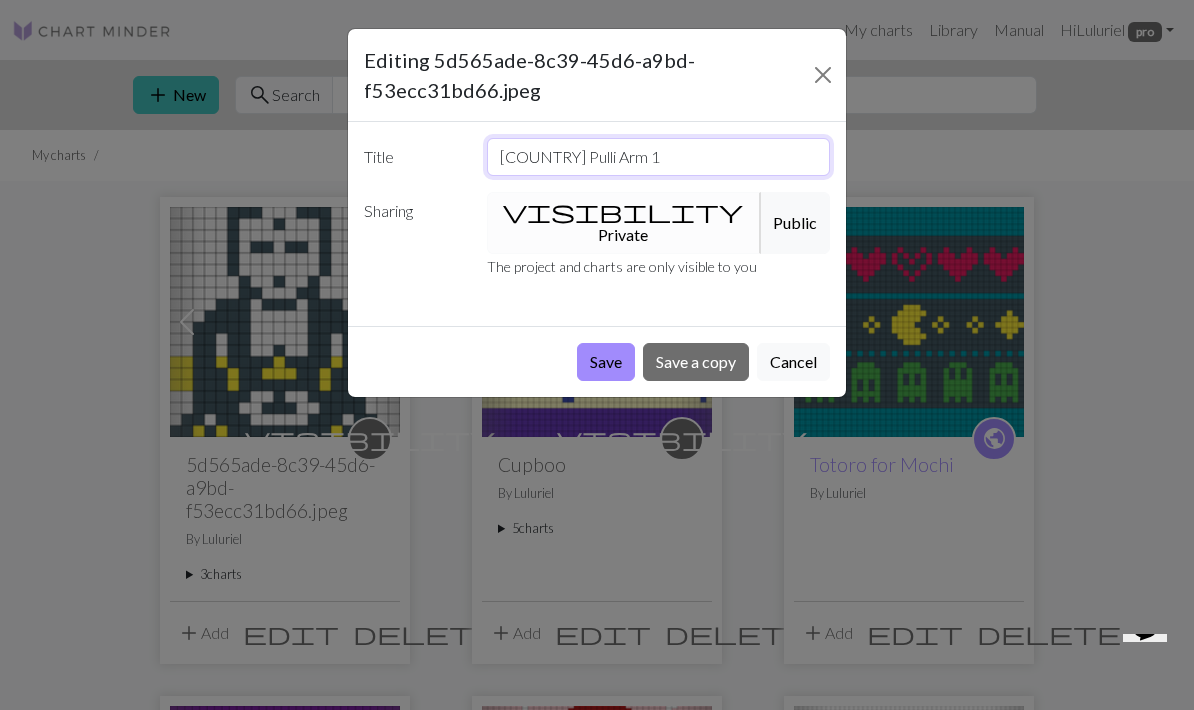 type on "Japan Pulli Arm 1" 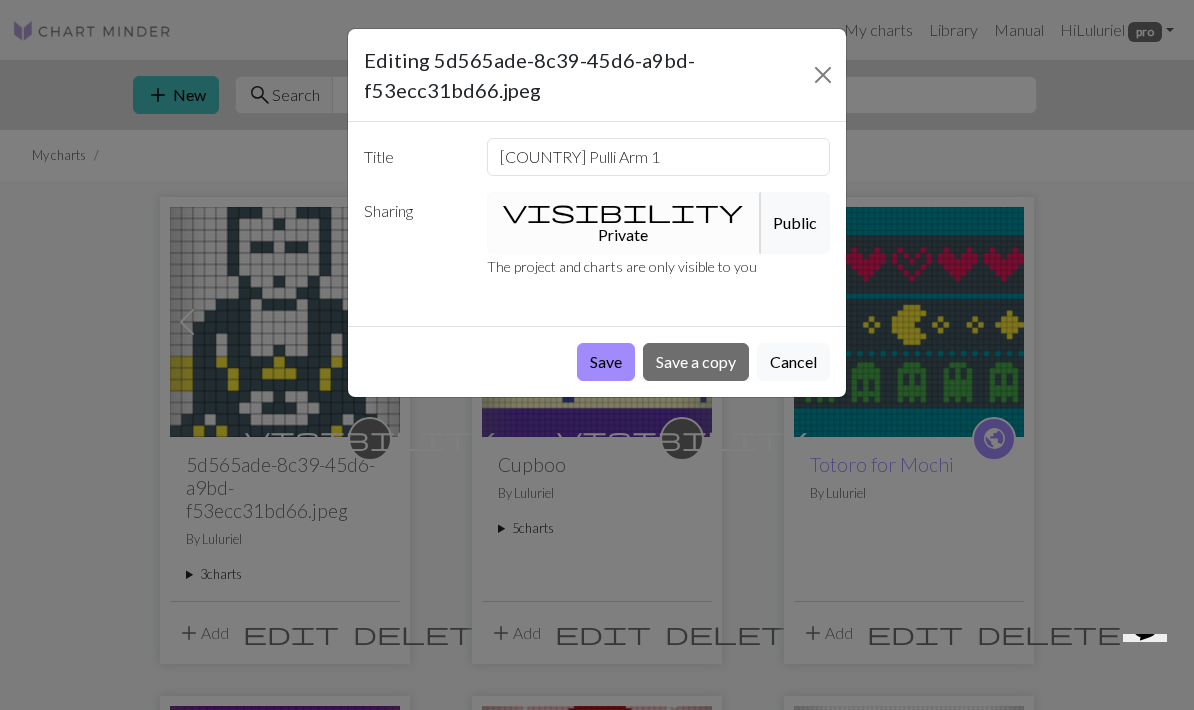 click on "Editing 5d565ade-8c39-45d6-a9bd-f53ecc31bd66.jpeg" at bounding box center (586, 75) 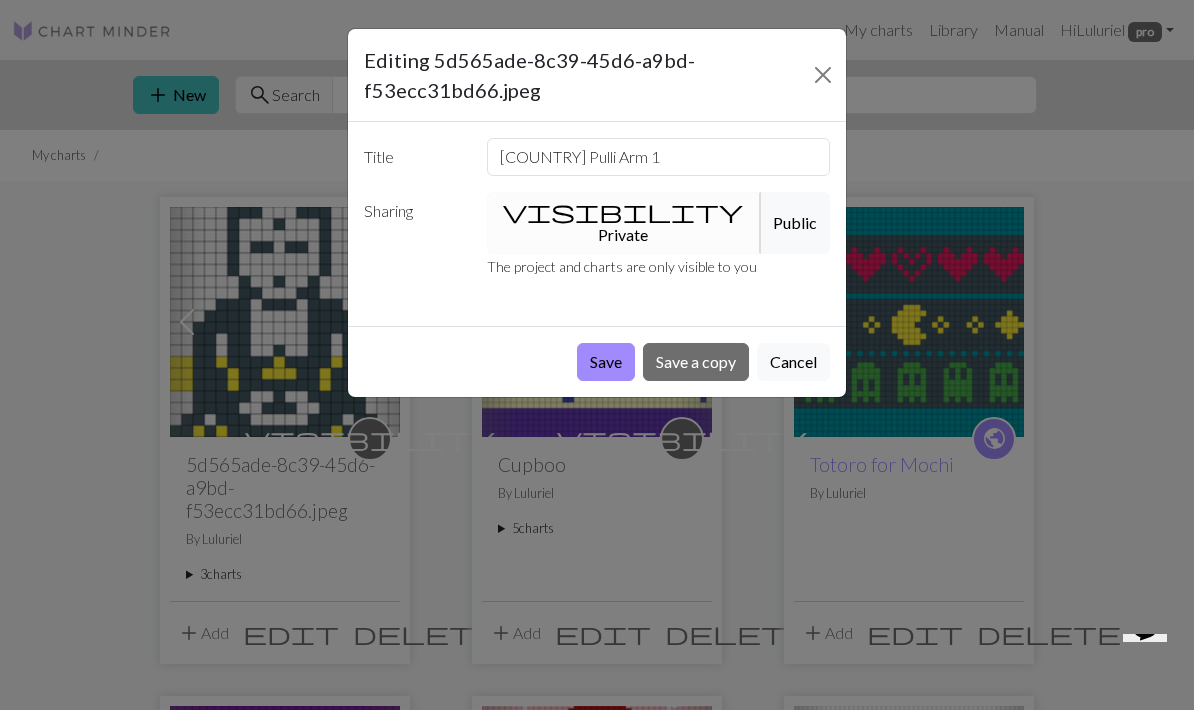 click on "Public" at bounding box center [795, 223] 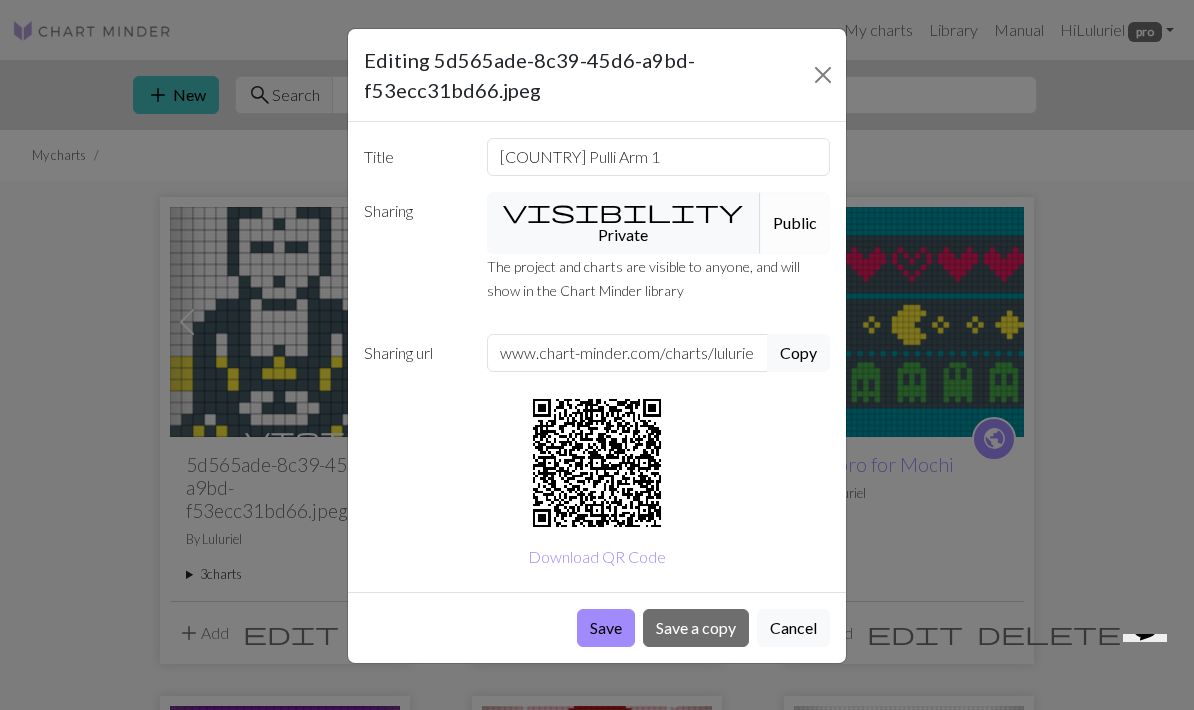 click on "visibility  Private" at bounding box center [624, 223] 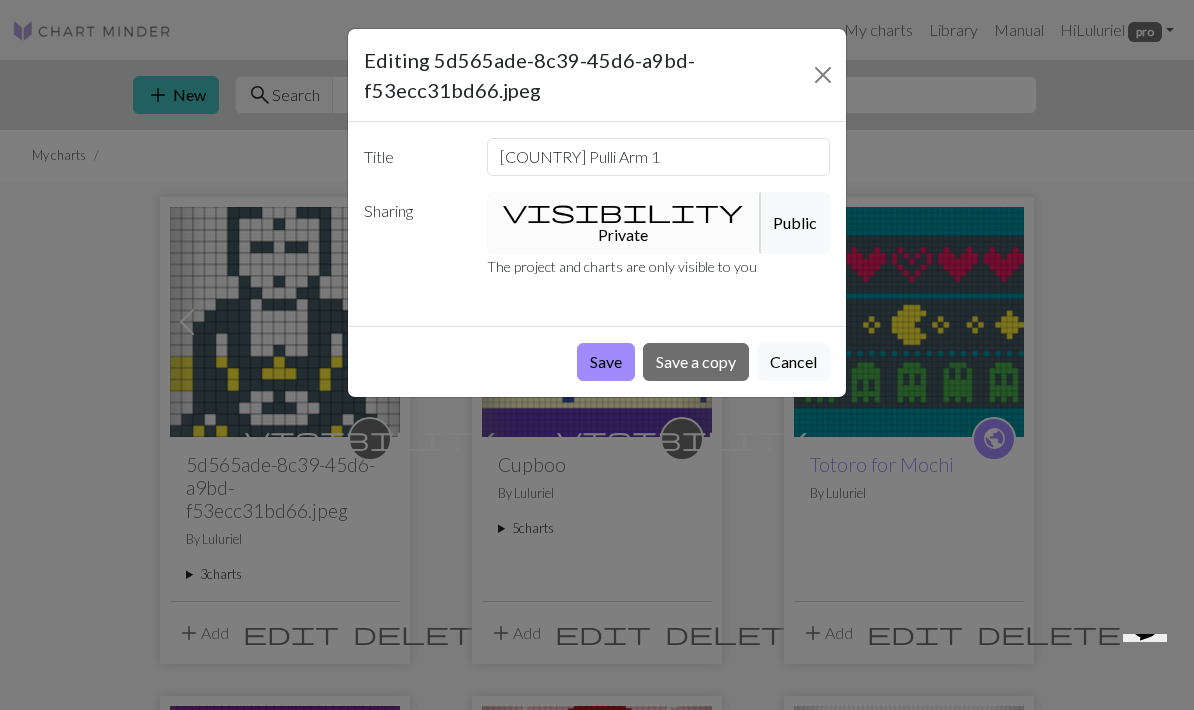 click on "Save" at bounding box center [606, 362] 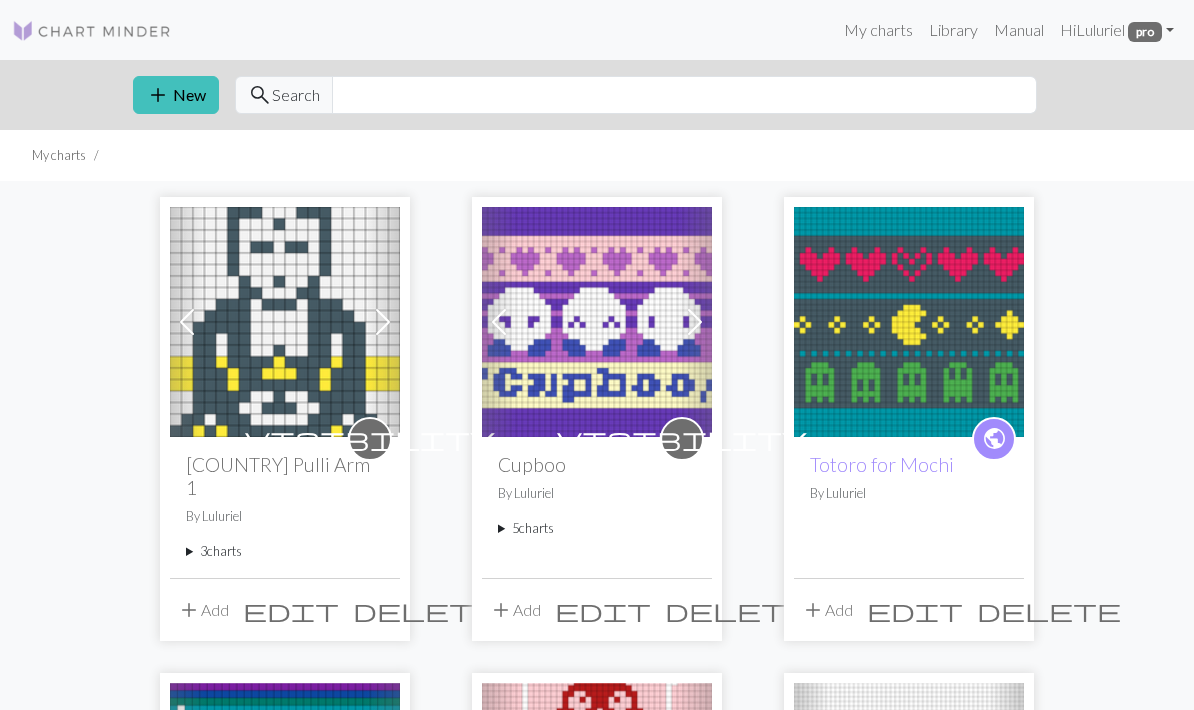 scroll, scrollTop: 0, scrollLeft: 0, axis: both 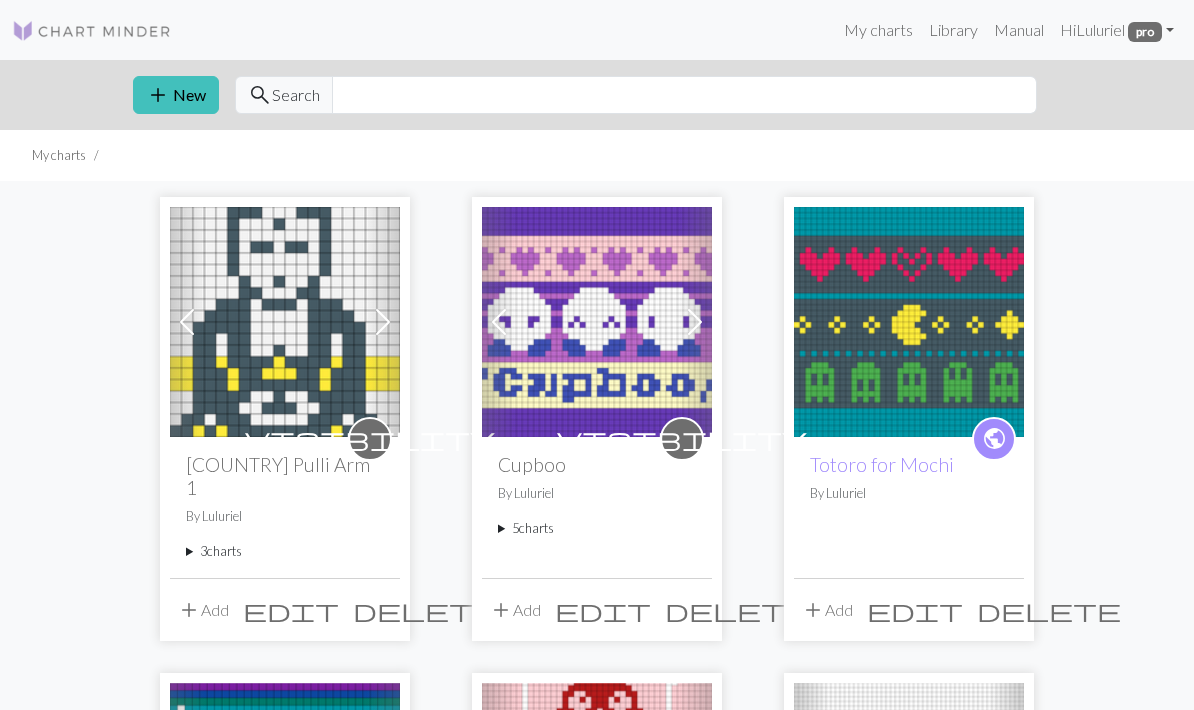 click on "edit" at bounding box center [915, 610] 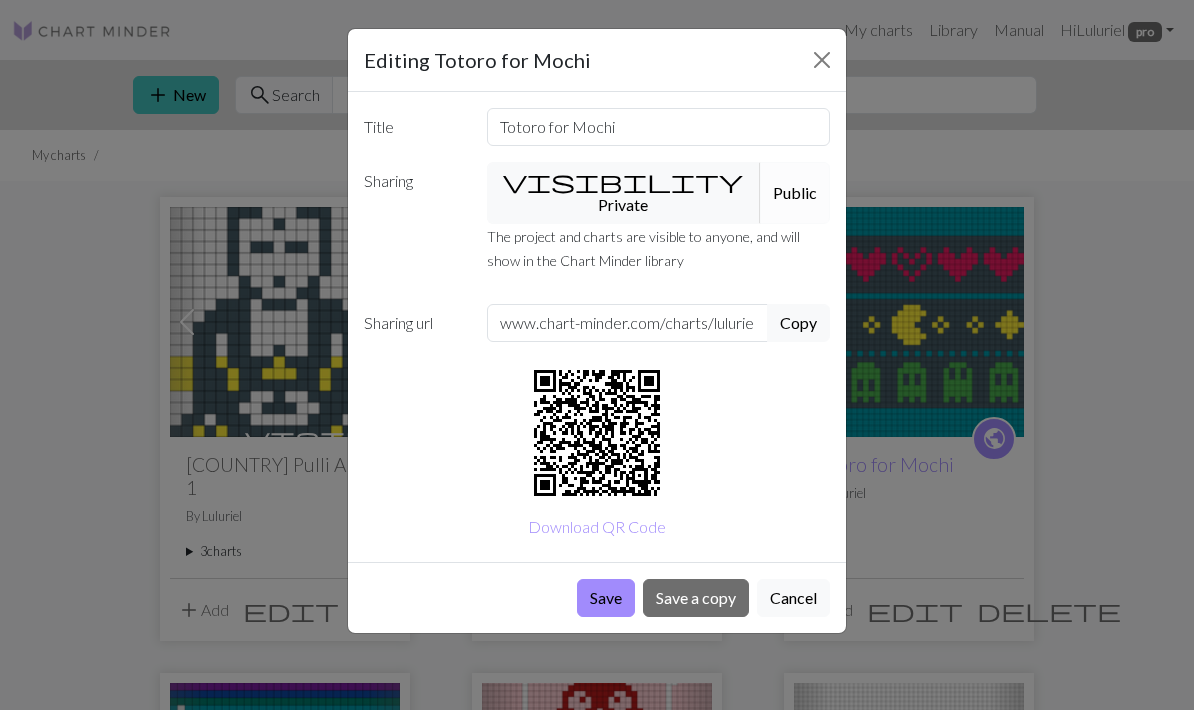 click on "visibility  Private" at bounding box center [624, 193] 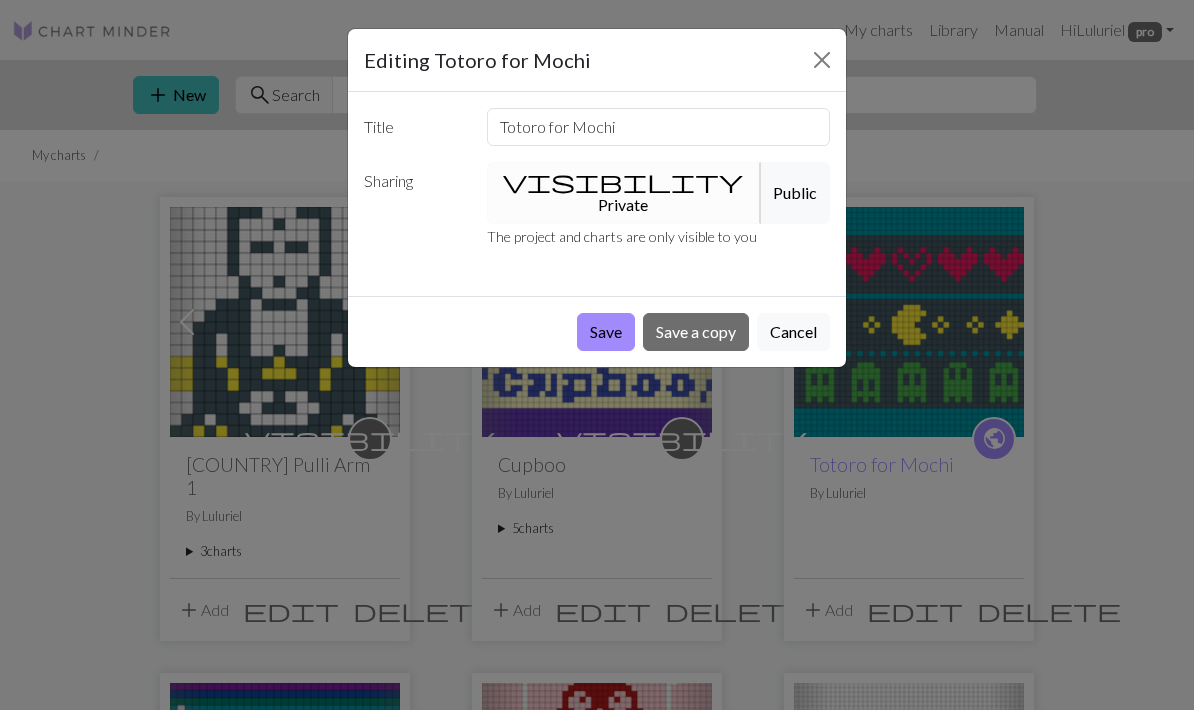 click on "Save" at bounding box center [606, 332] 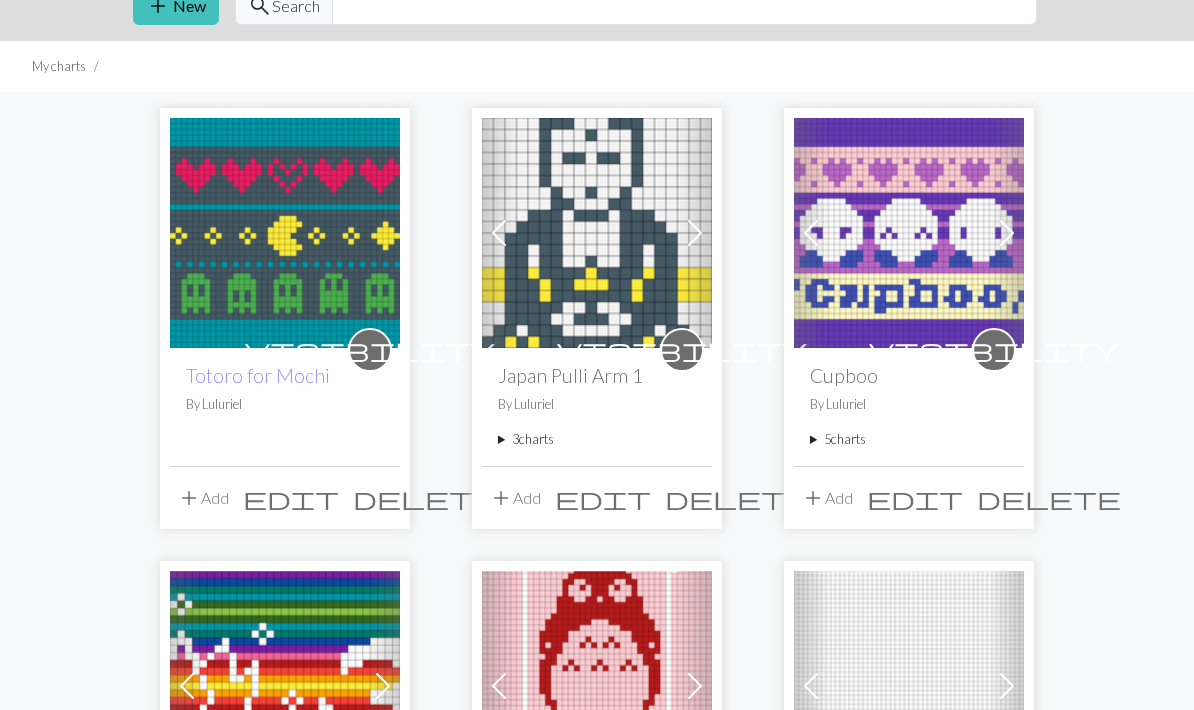 scroll, scrollTop: 0, scrollLeft: 0, axis: both 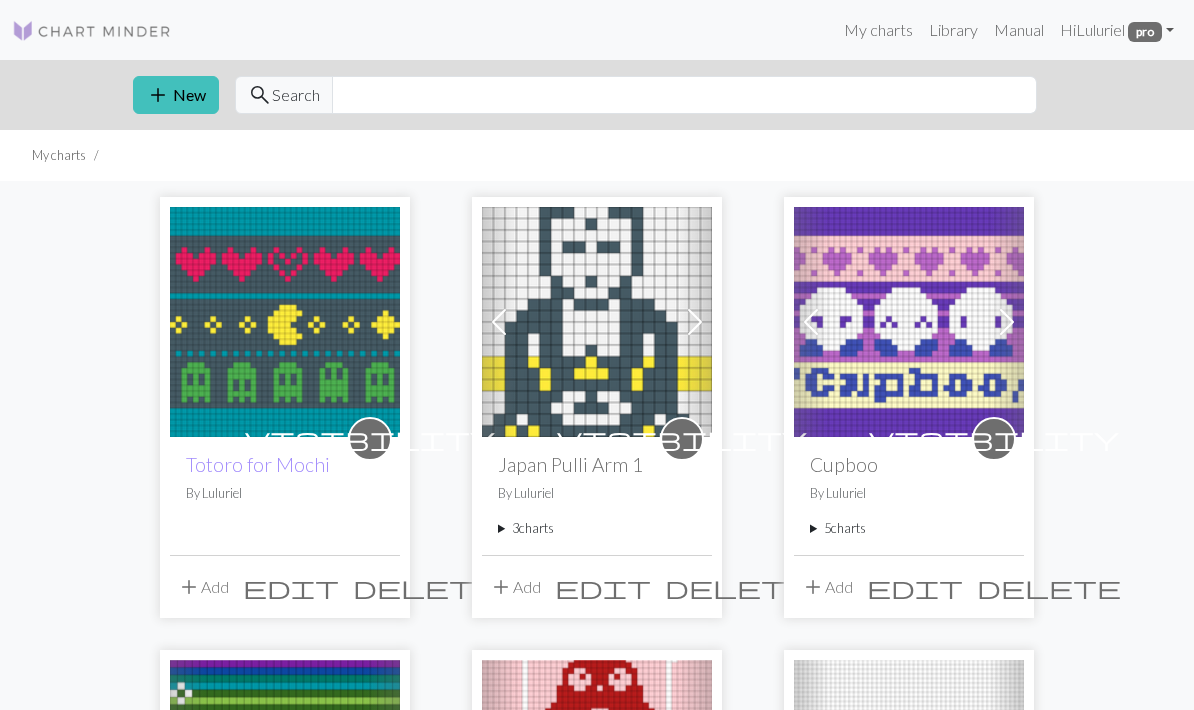 click at bounding box center [1007, 322] 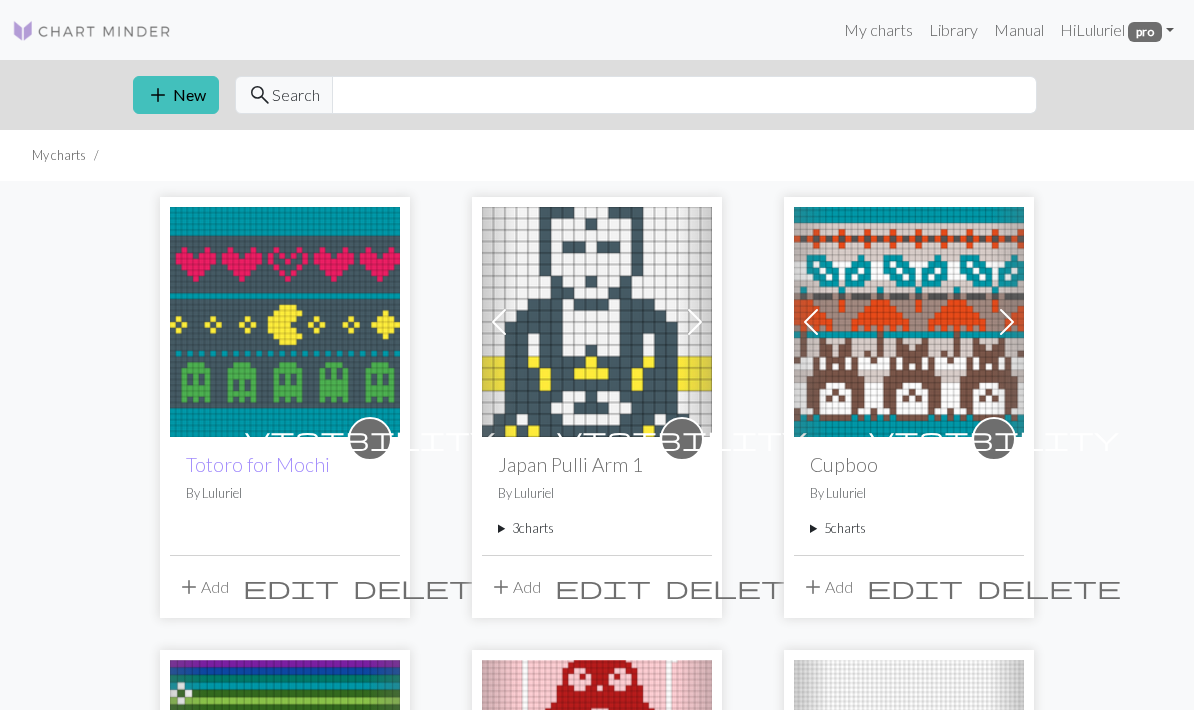 click at bounding box center (811, 322) 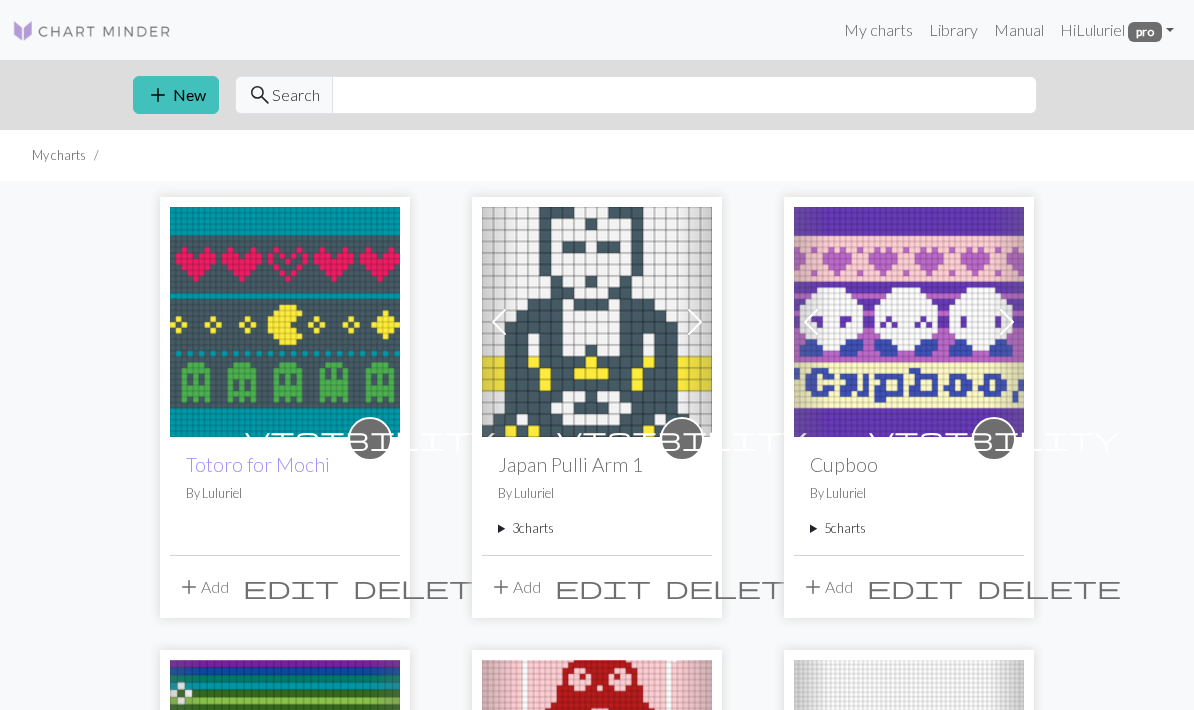 click on "5  charts" at bounding box center (909, 528) 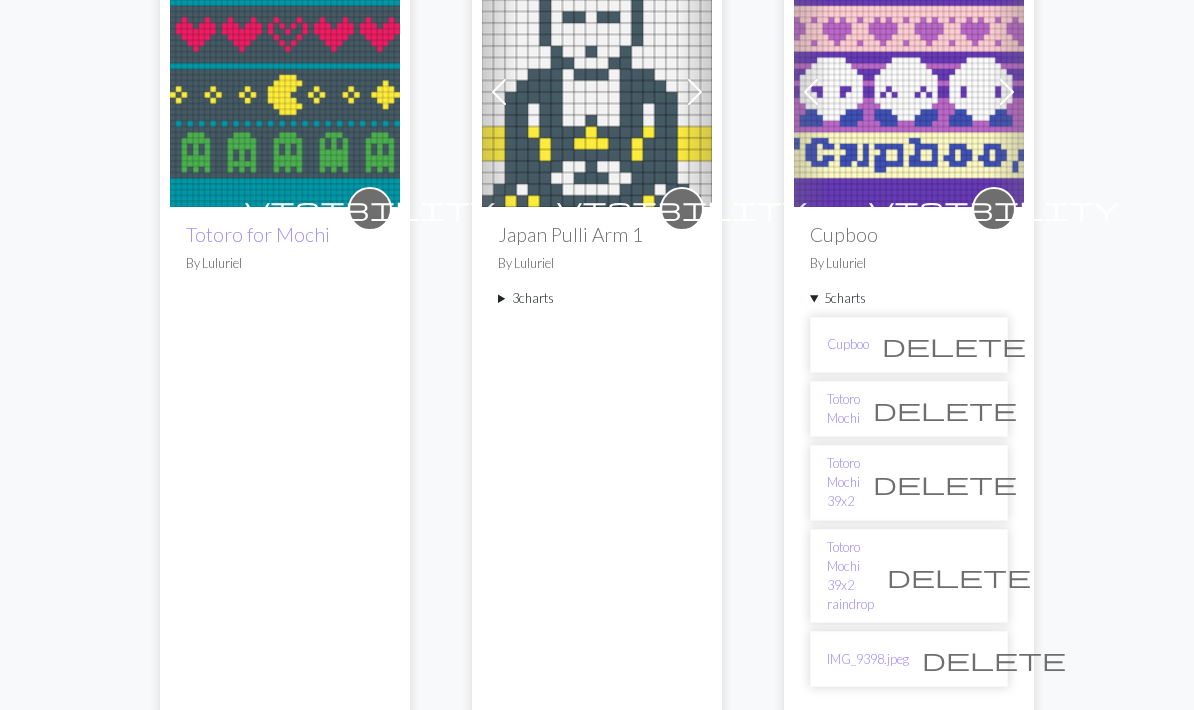 scroll, scrollTop: 241, scrollLeft: 0, axis: vertical 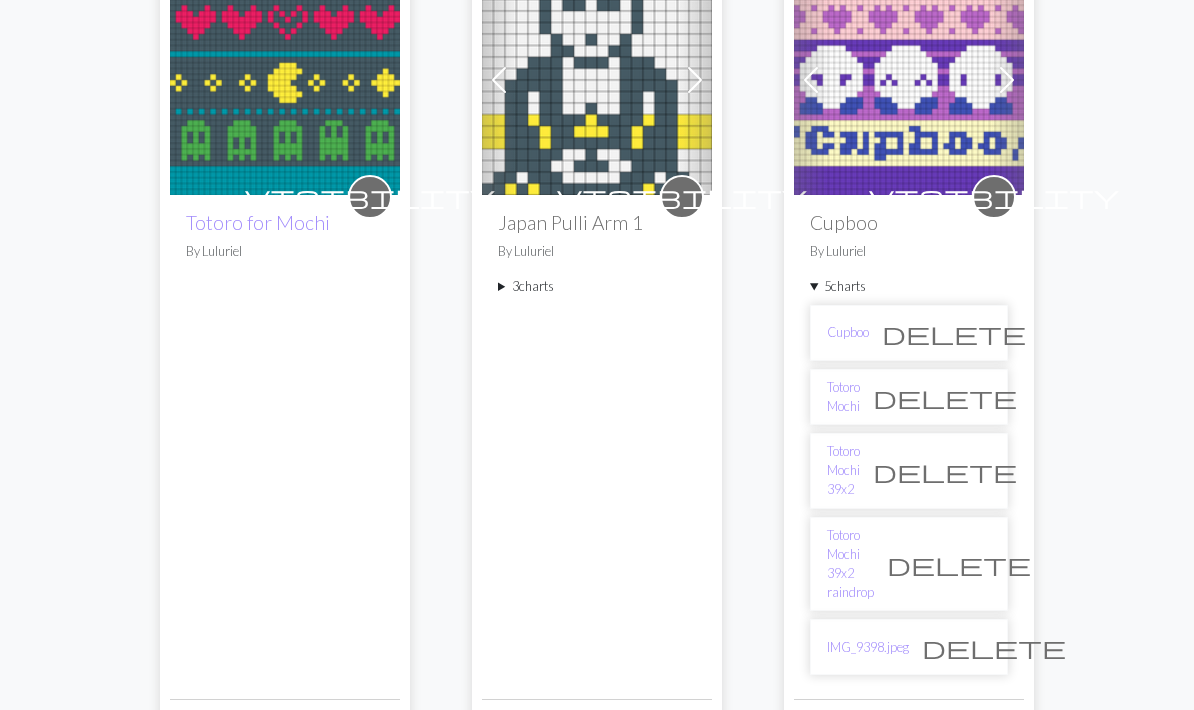 click on "Cupboo" at bounding box center (848, 333) 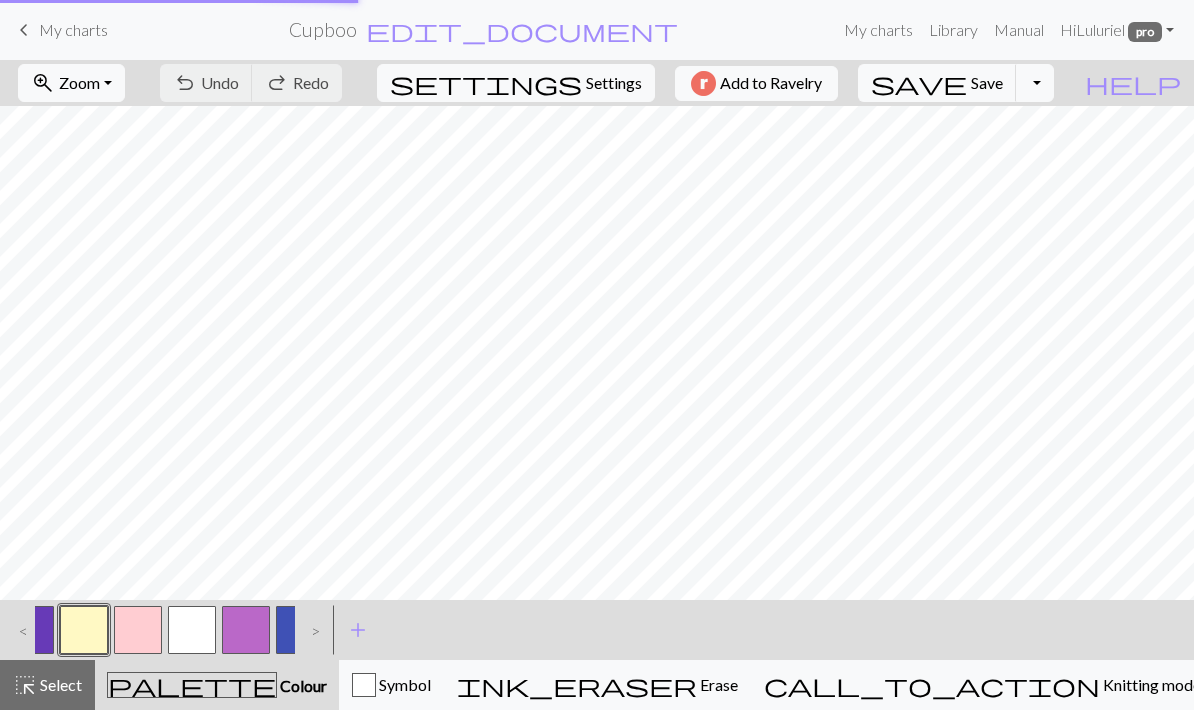 scroll, scrollTop: 0, scrollLeft: 0, axis: both 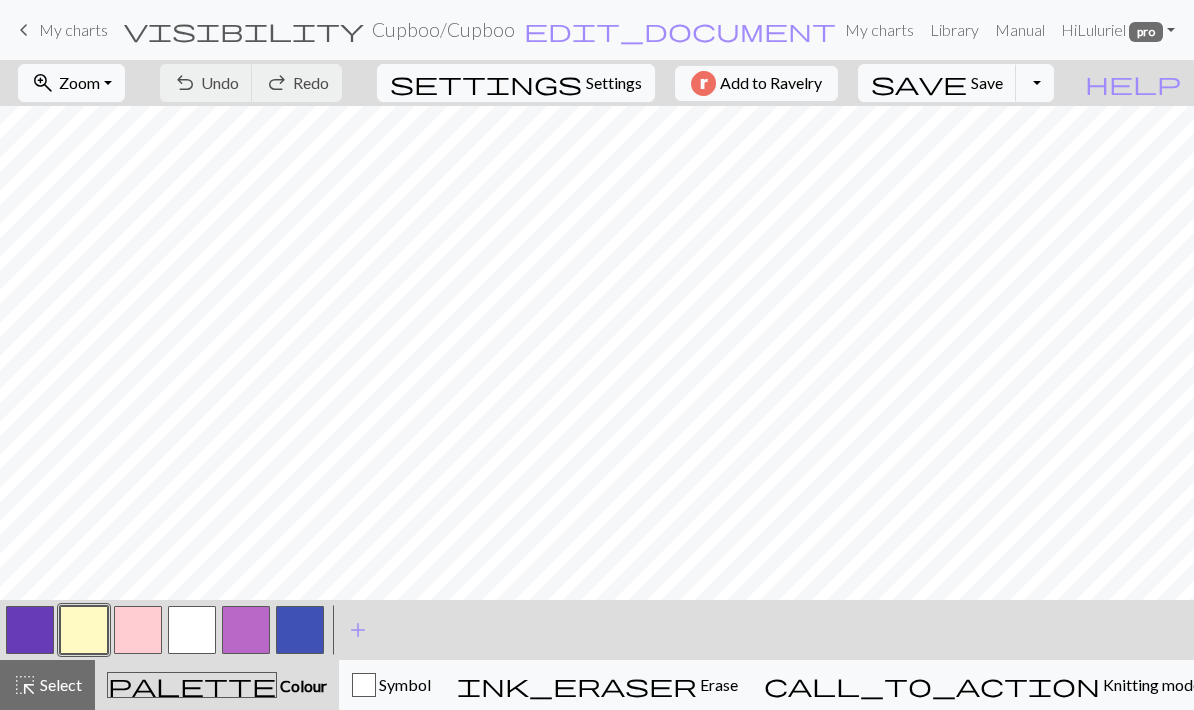 click on "Toggle Dropdown" at bounding box center [1035, 83] 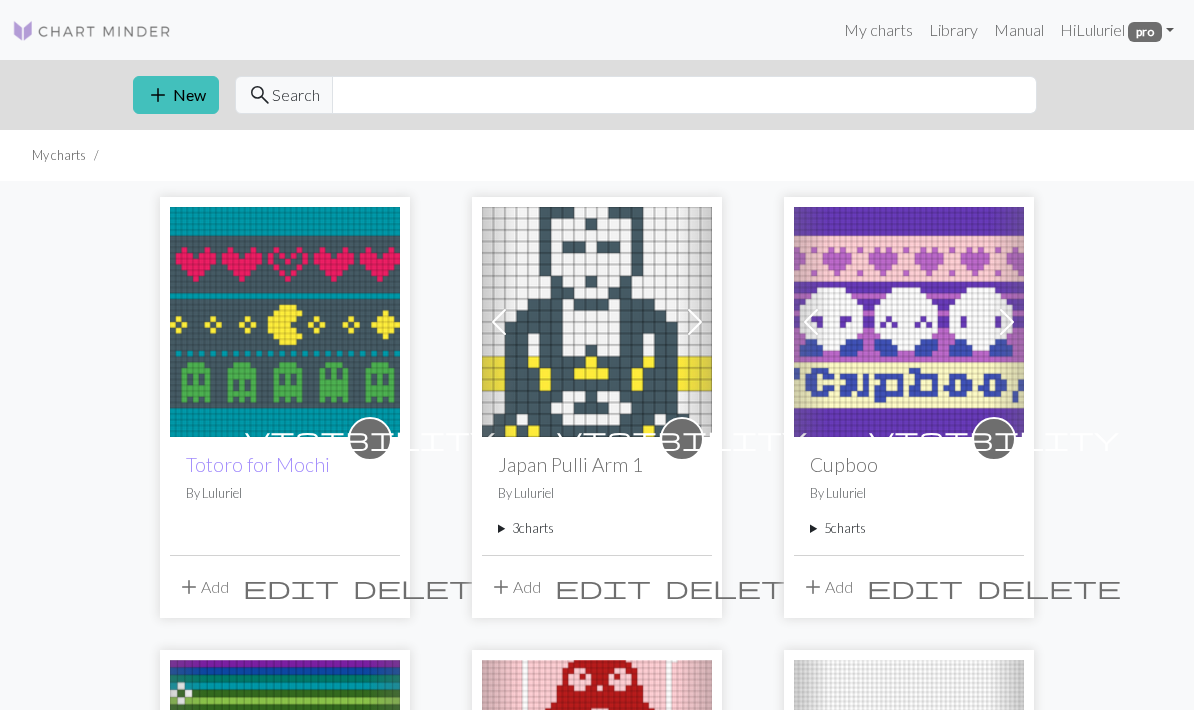 click on "edit" at bounding box center [915, 587] 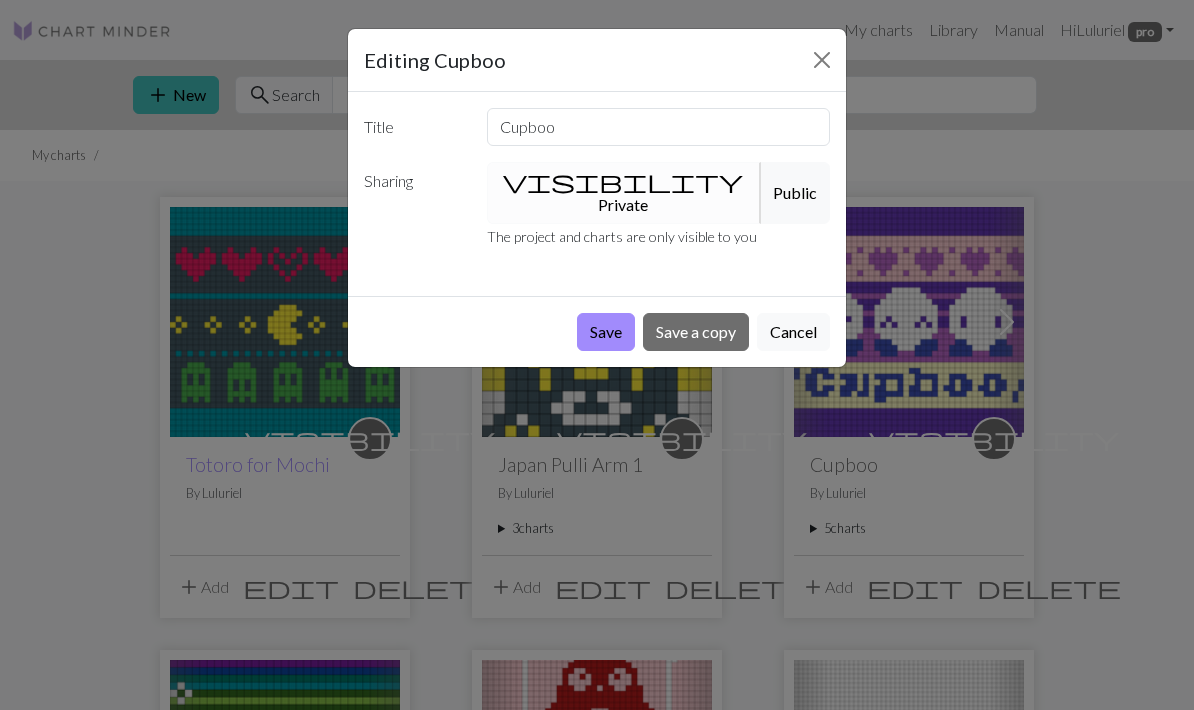 click on "Save a copy" at bounding box center (696, 332) 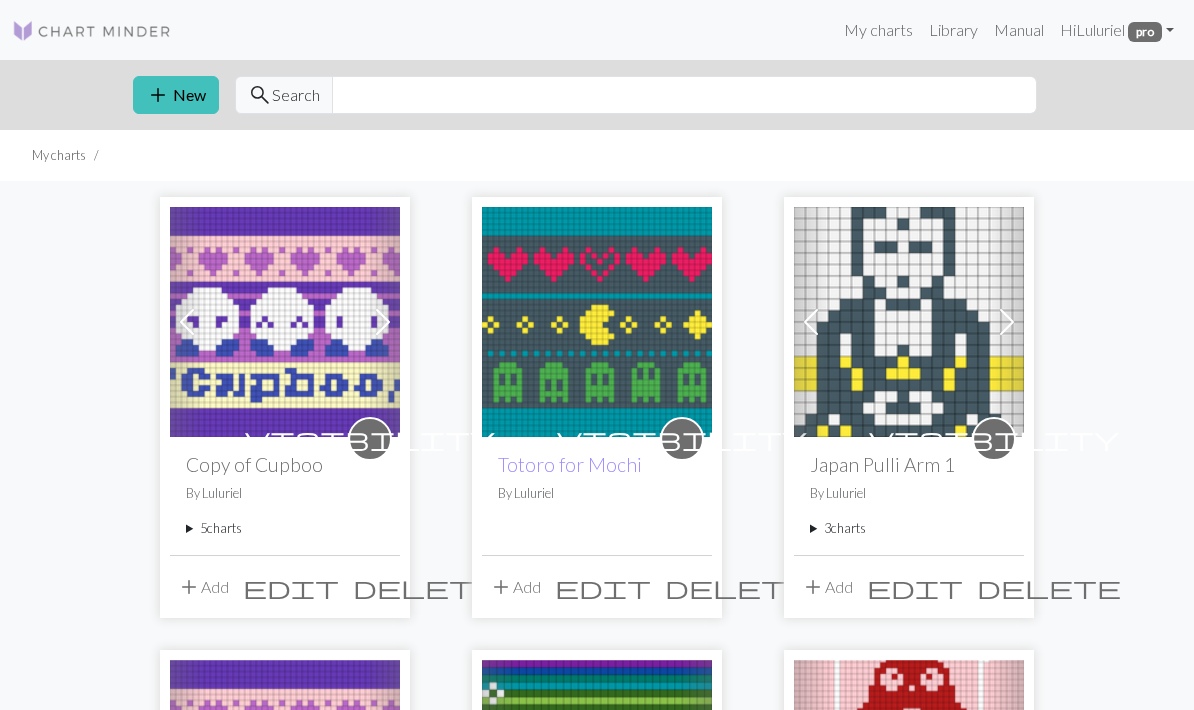 scroll, scrollTop: 0, scrollLeft: 0, axis: both 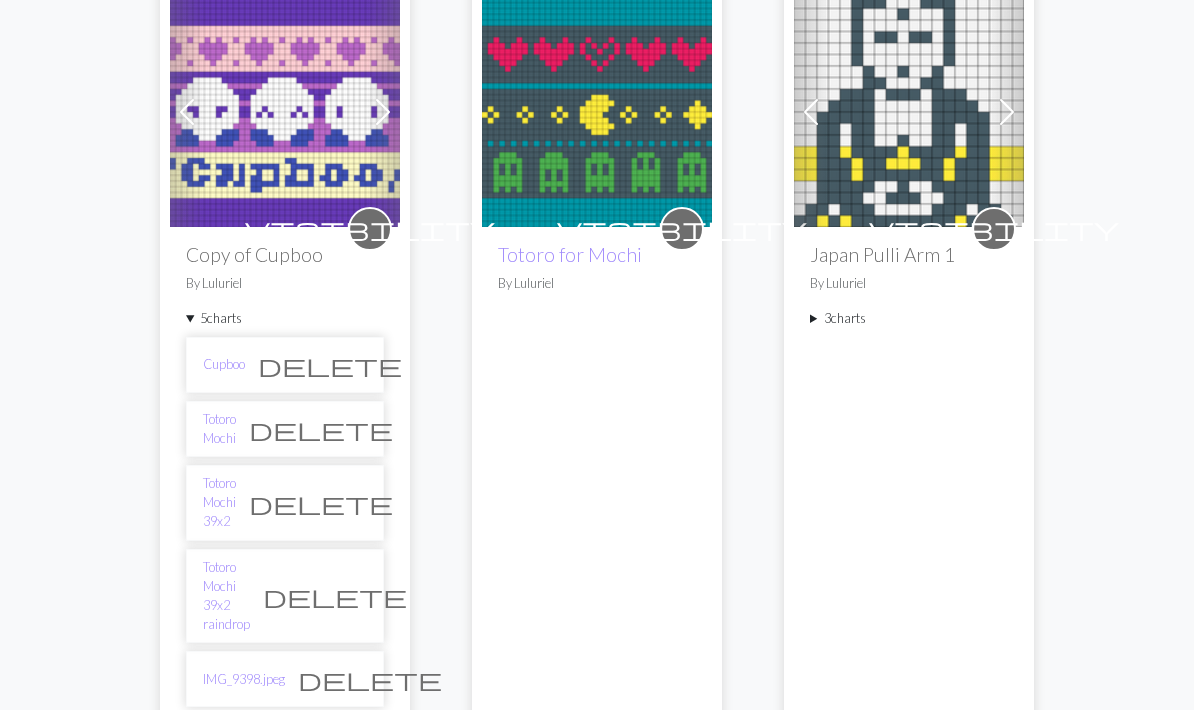 click on "delete" at bounding box center [321, 429] 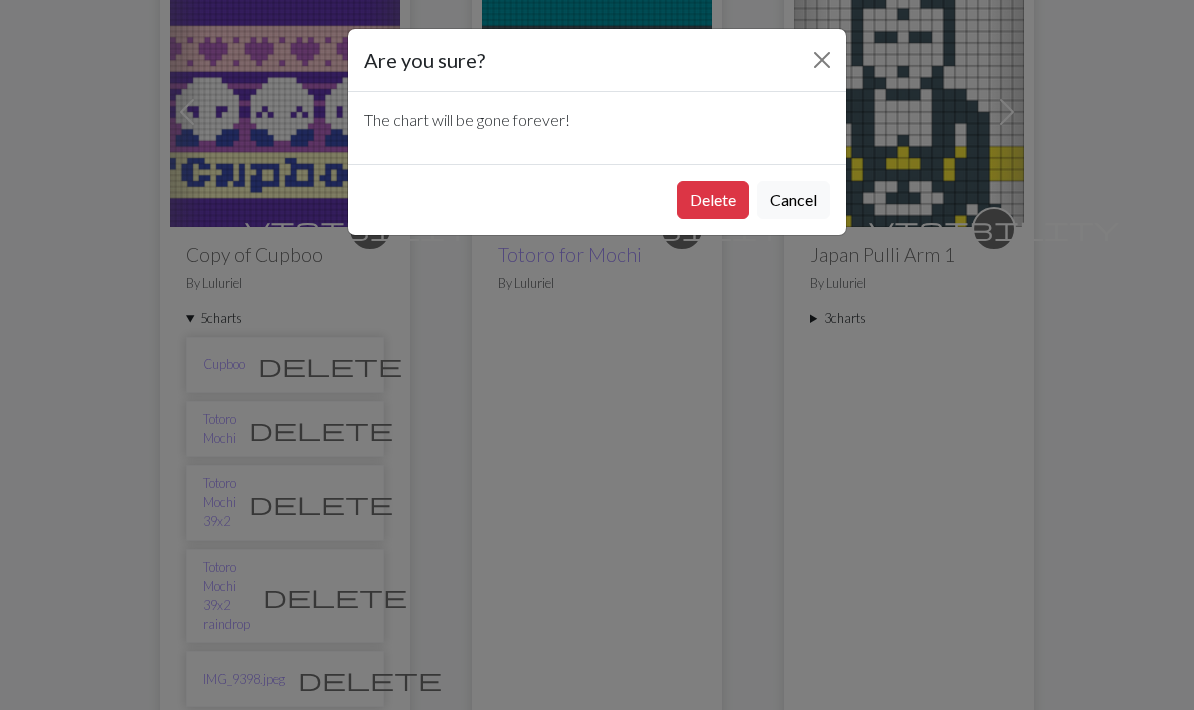 click on "Delete" at bounding box center [713, 200] 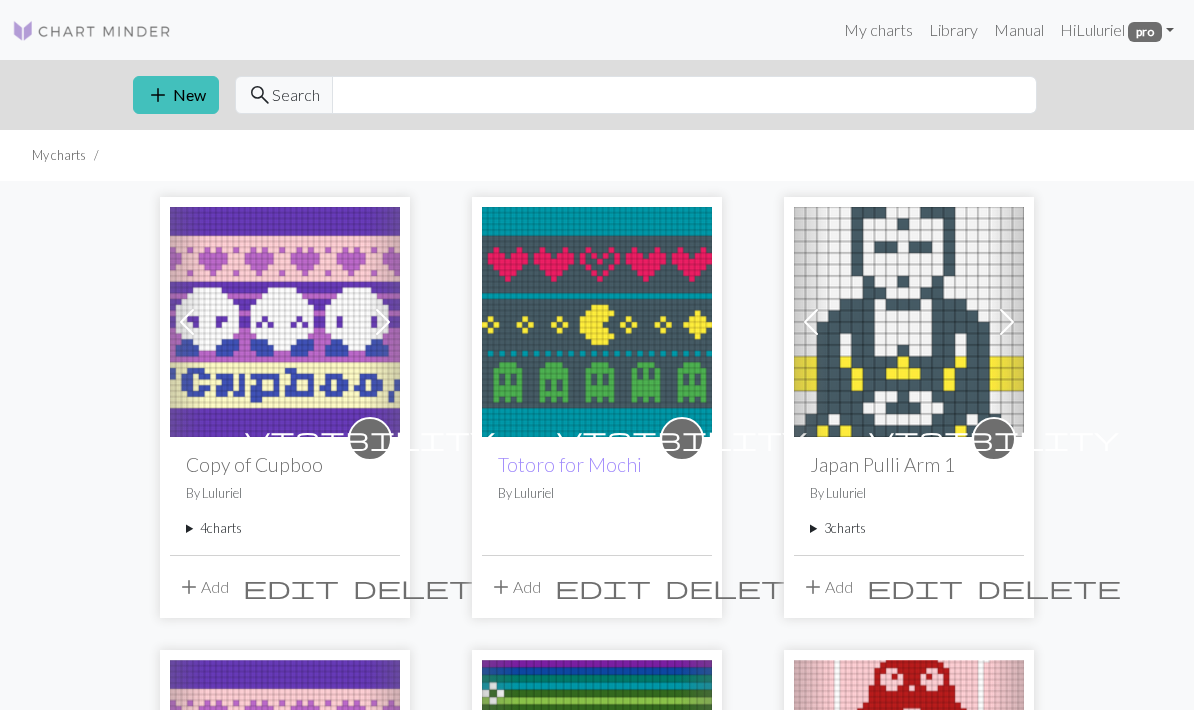 scroll, scrollTop: 290, scrollLeft: 0, axis: vertical 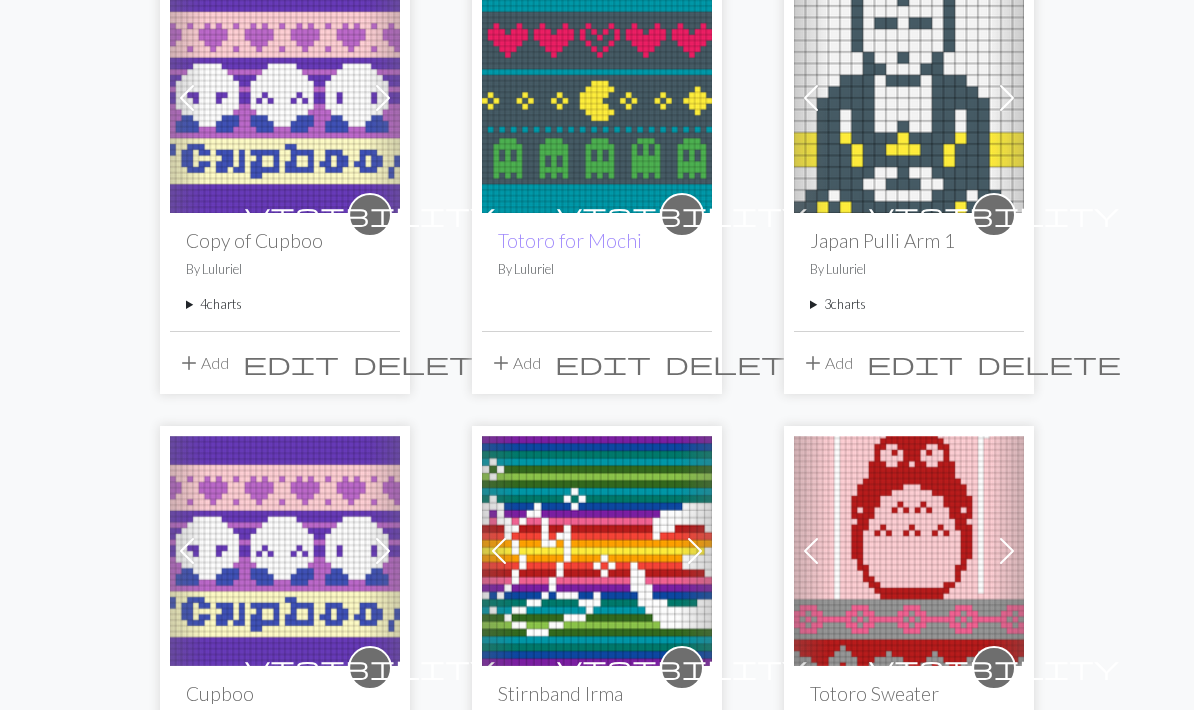 click on "4  charts" at bounding box center (285, 305) 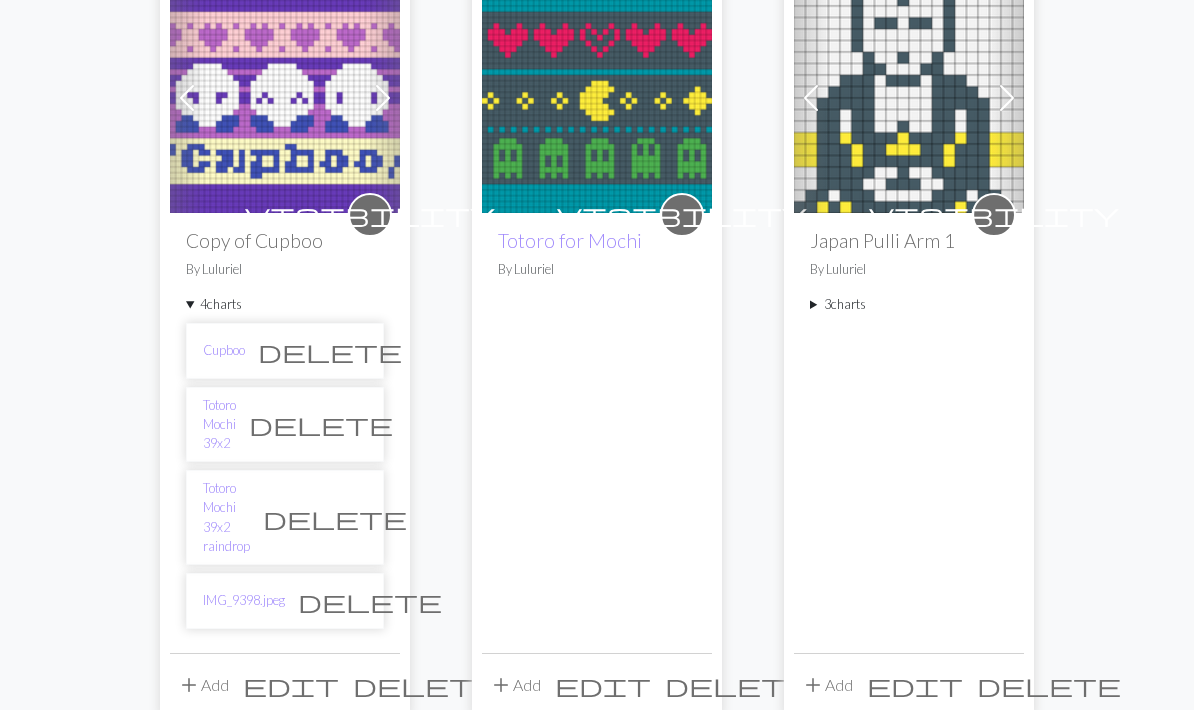 click on "delete" at bounding box center (321, 424) 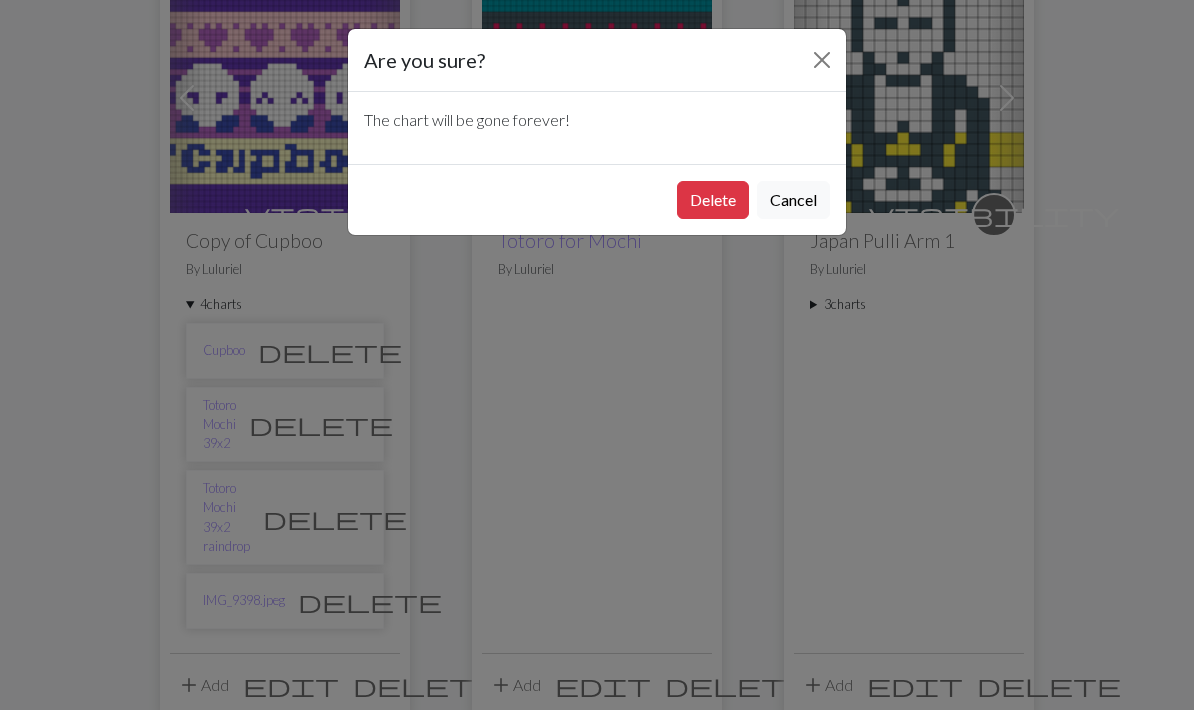click on "Delete" at bounding box center [713, 200] 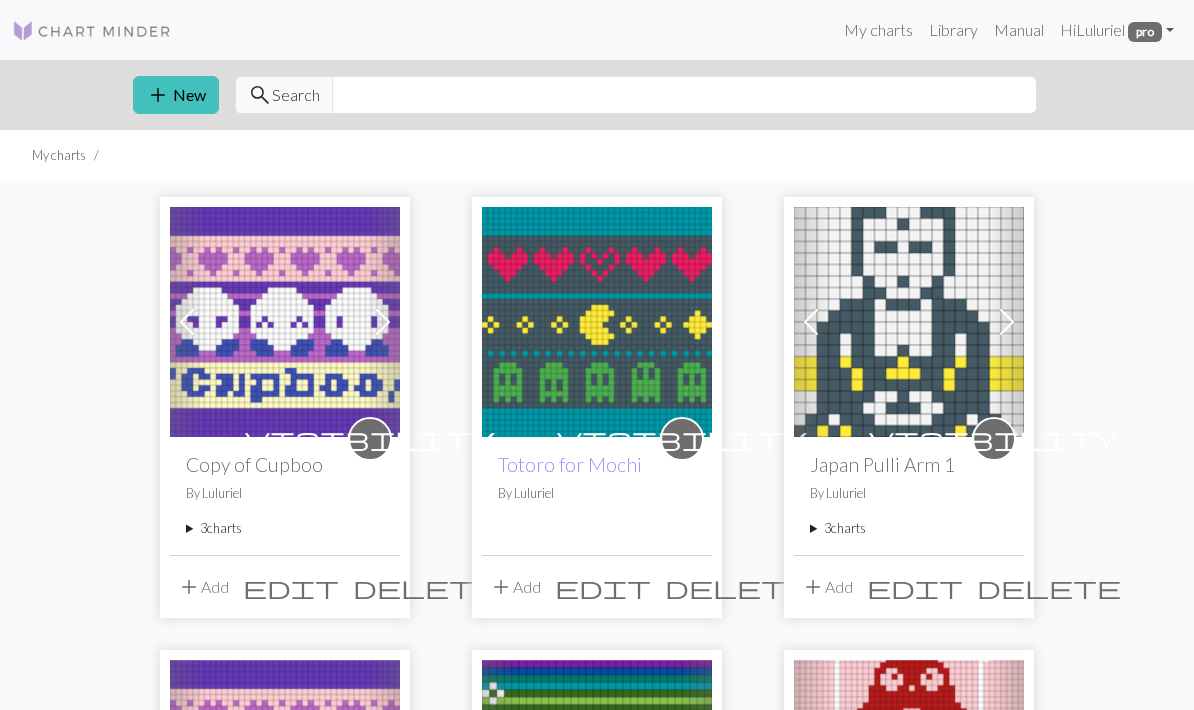 scroll, scrollTop: 224, scrollLeft: 0, axis: vertical 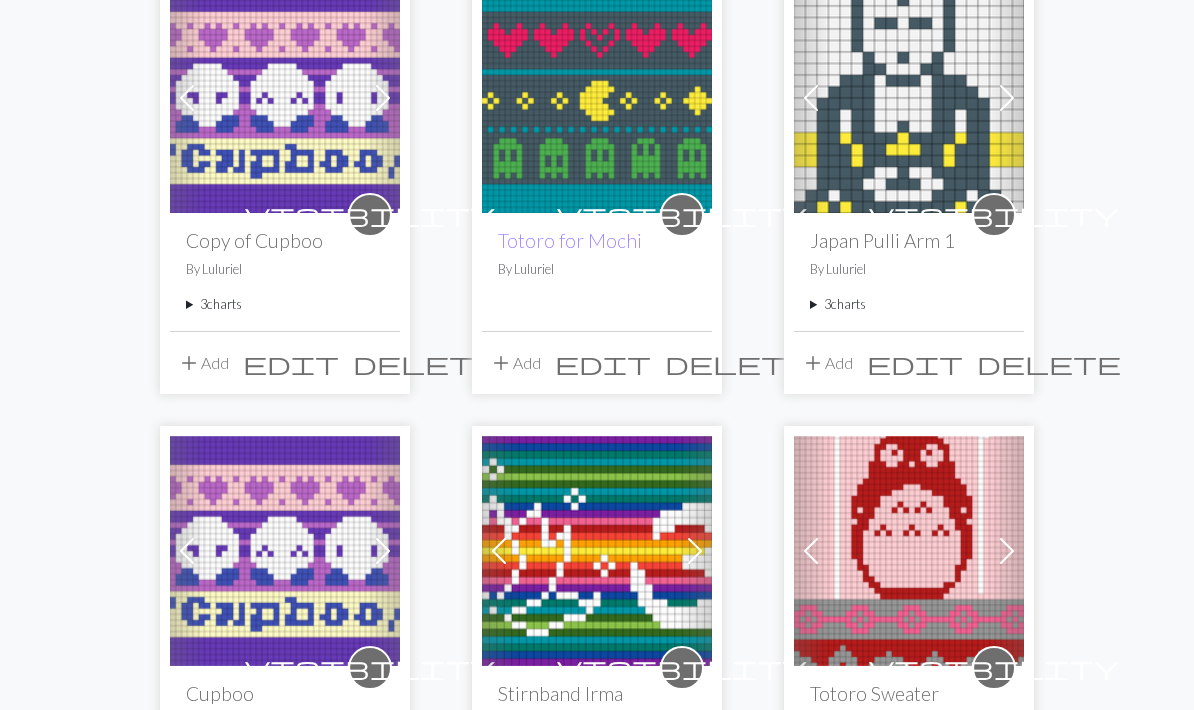 click on "3  charts" at bounding box center [285, 304] 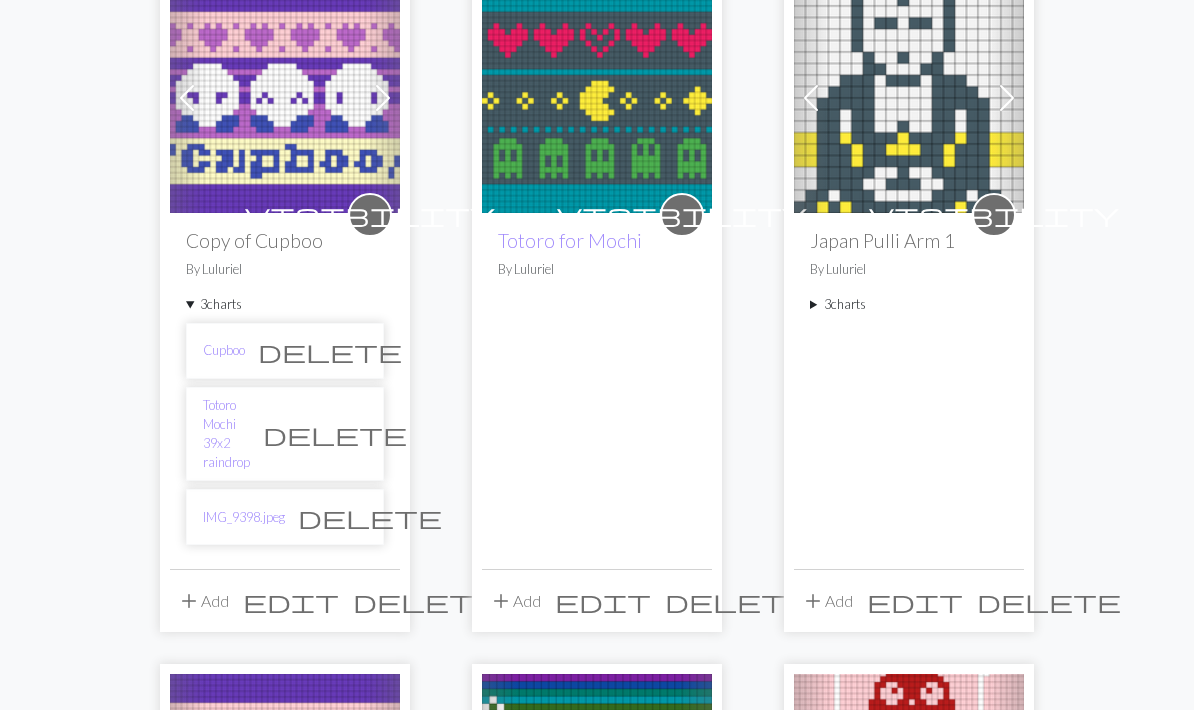 click on "delete" at bounding box center [335, 434] 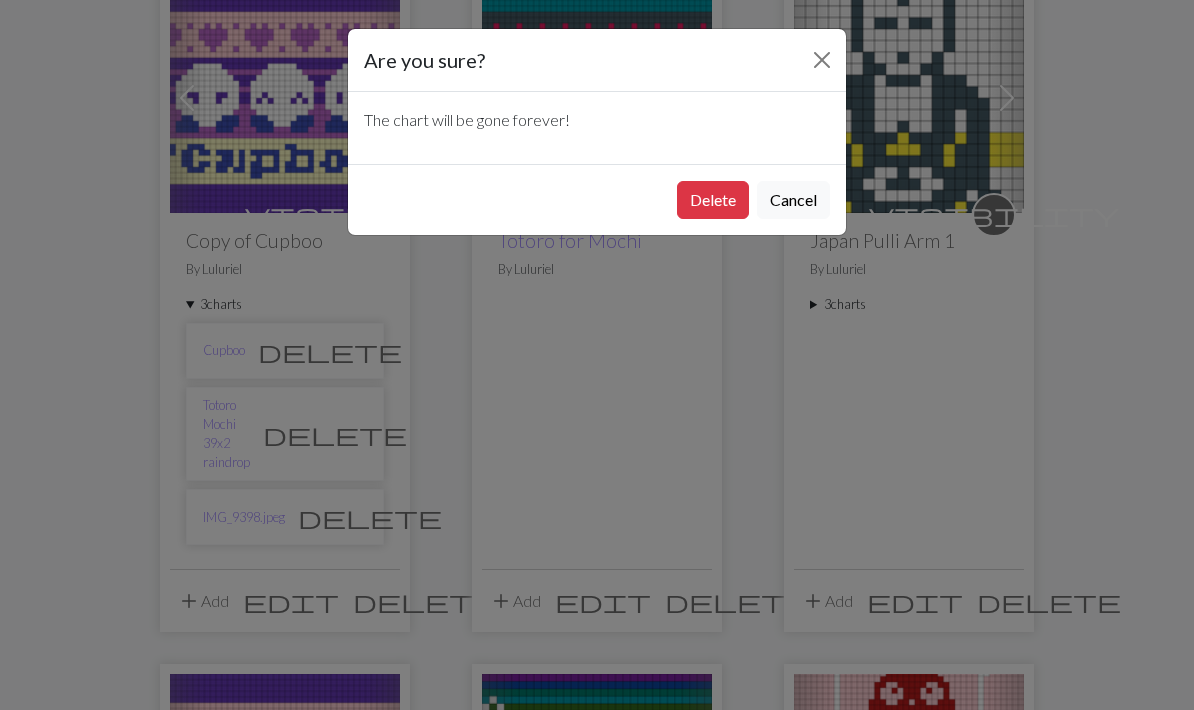 click on "Delete" at bounding box center (713, 200) 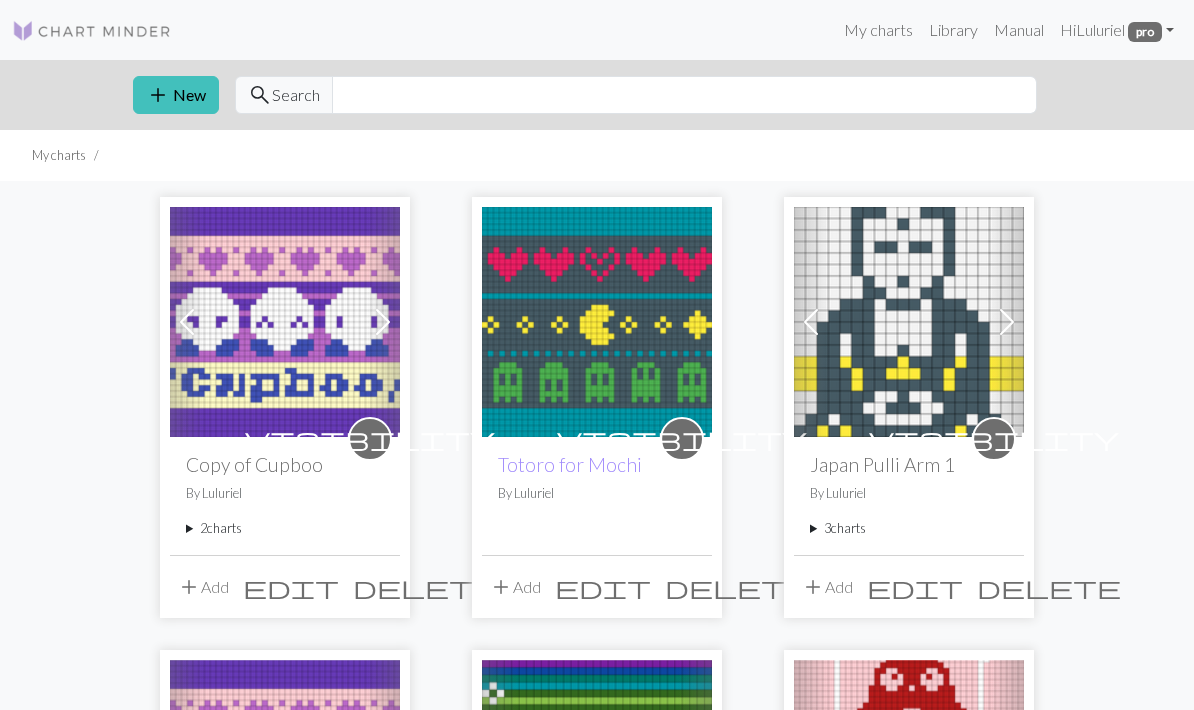 scroll, scrollTop: 224, scrollLeft: 0, axis: vertical 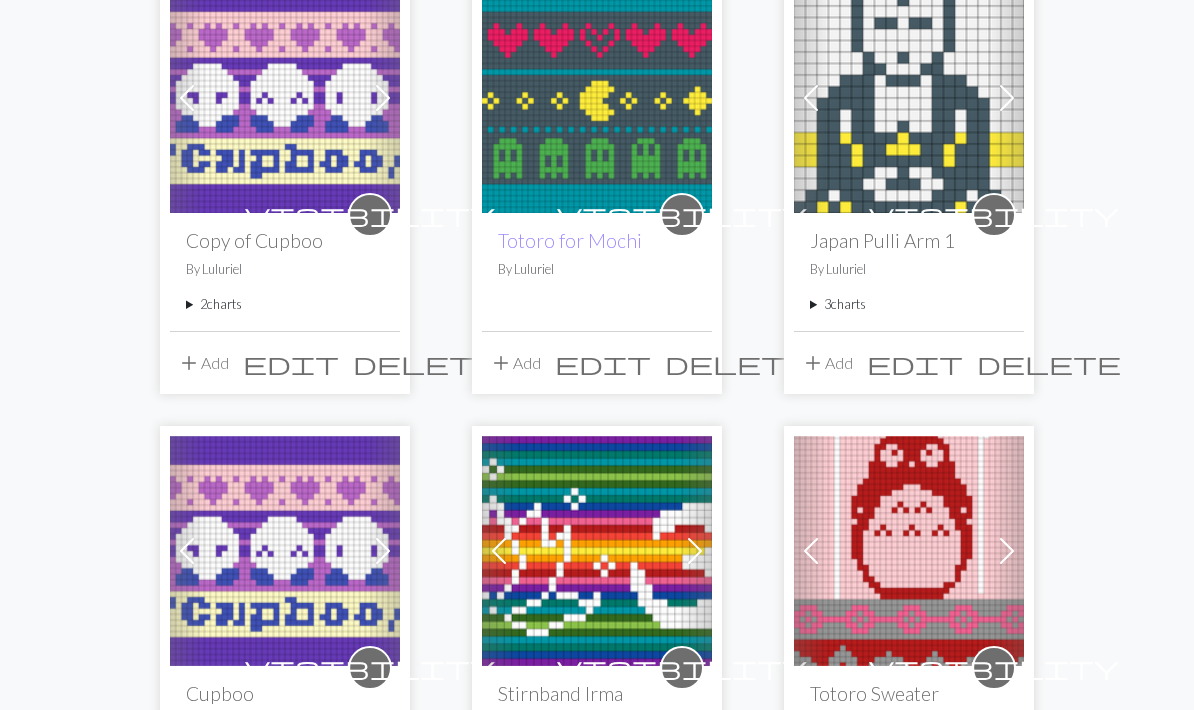 click on "2  charts" at bounding box center (285, 304) 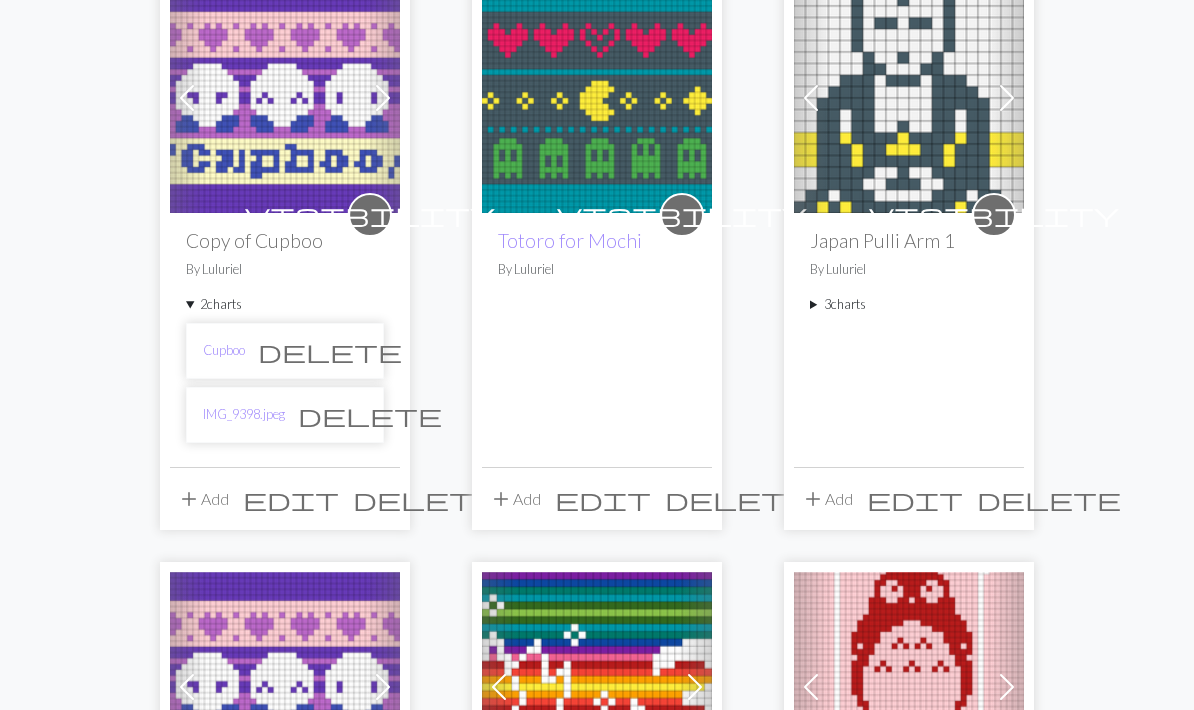 click on "IMG_9398.jpeg" at bounding box center (244, 414) 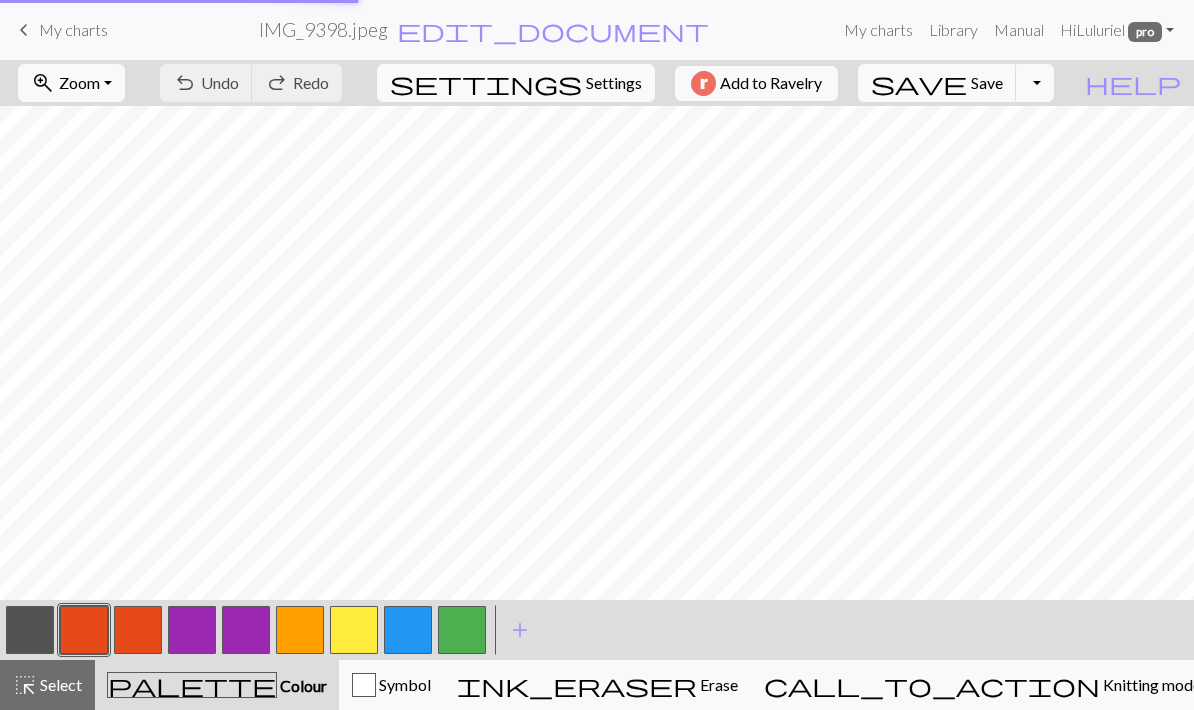 scroll, scrollTop: 0, scrollLeft: 0, axis: both 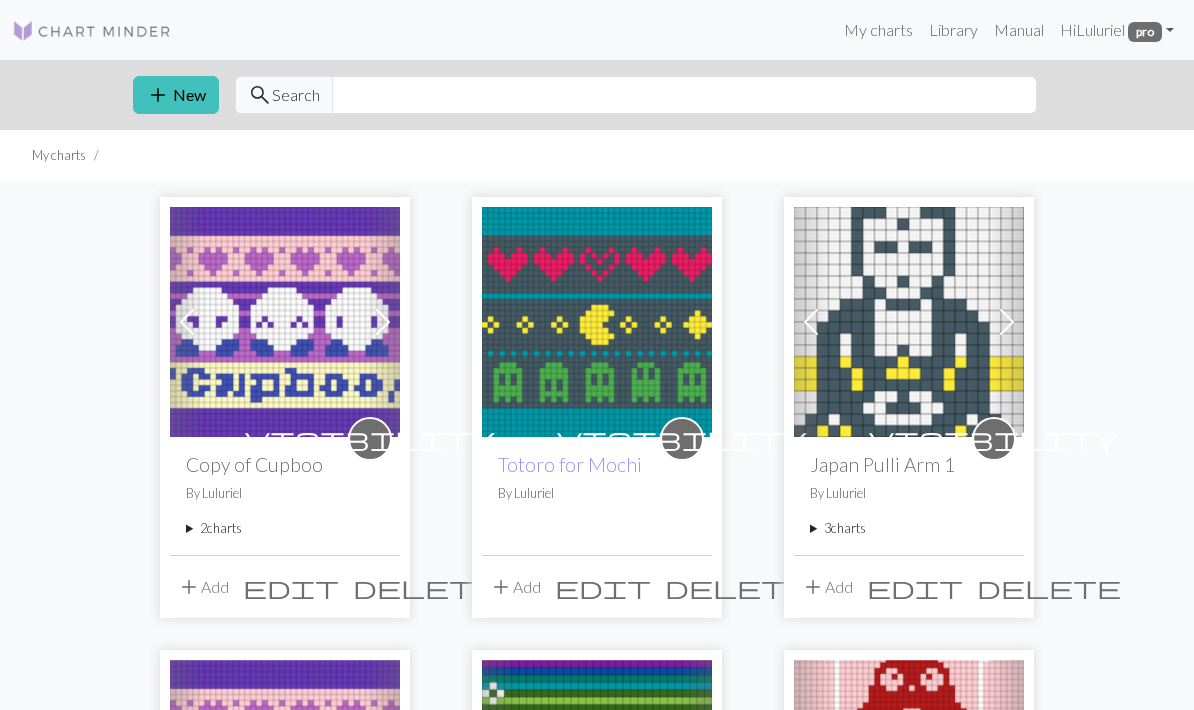 click on "2  charts" at bounding box center [285, 528] 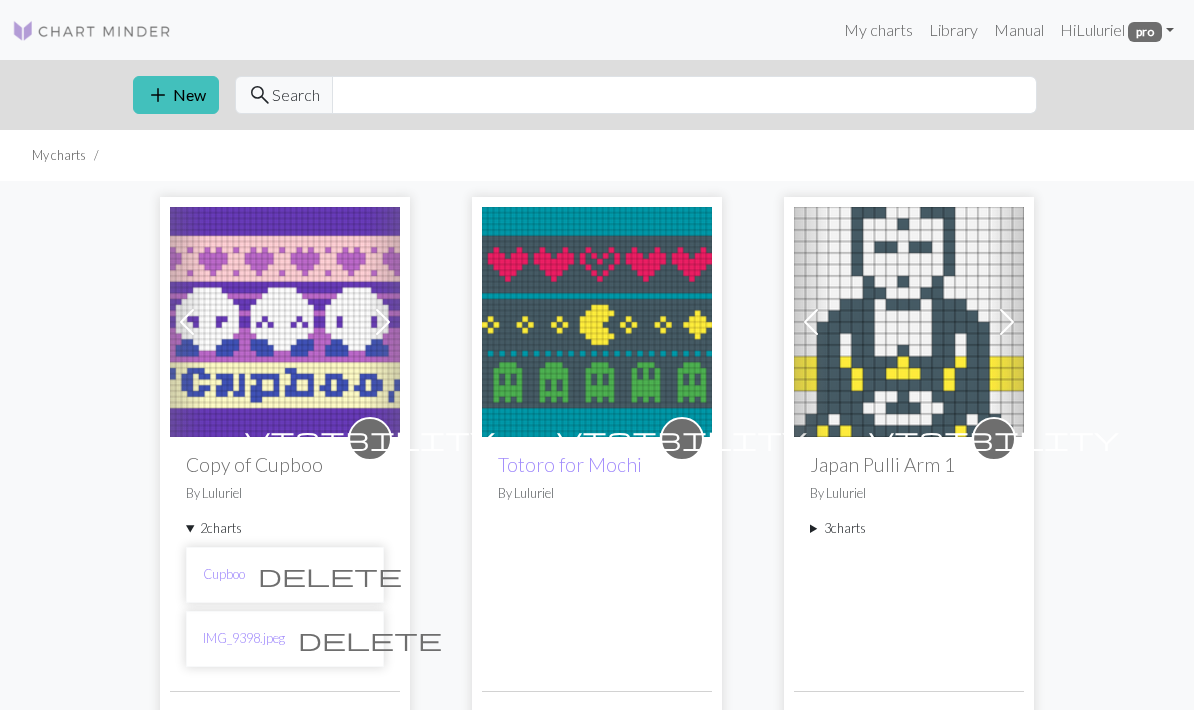 click on "IMG_9398.jpeg" at bounding box center [244, 638] 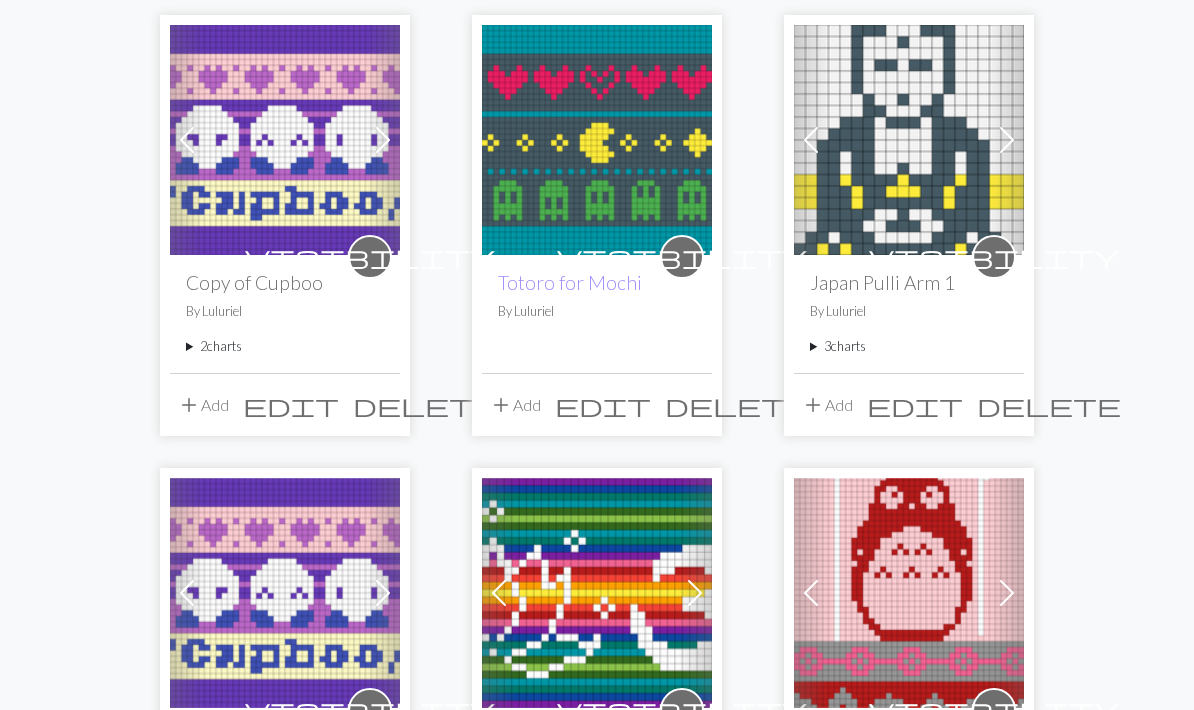 scroll, scrollTop: 182, scrollLeft: 0, axis: vertical 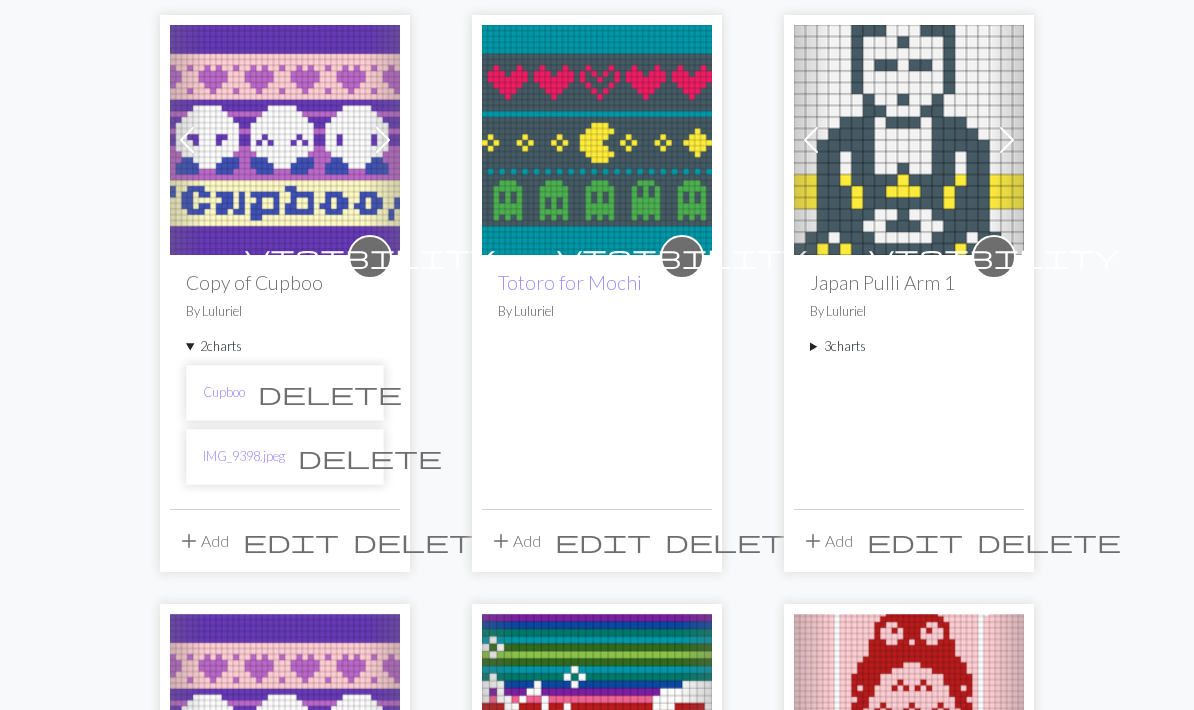 click on "delete" at bounding box center (370, 457) 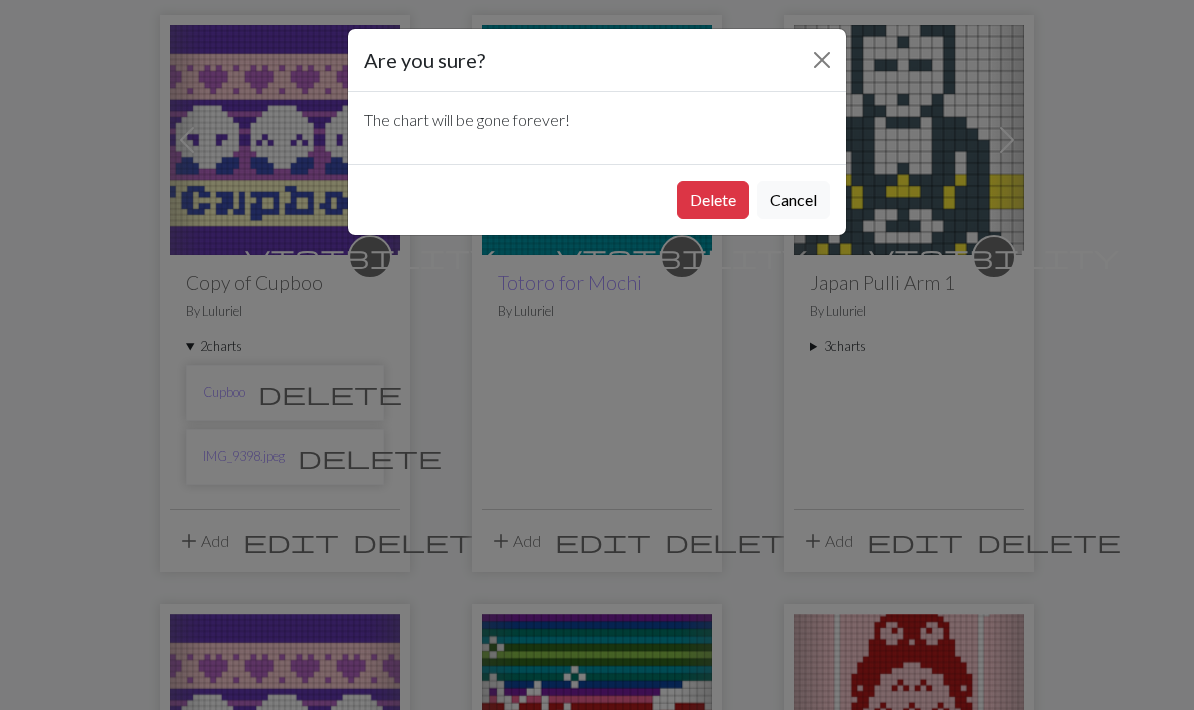 click on "Delete" at bounding box center [713, 200] 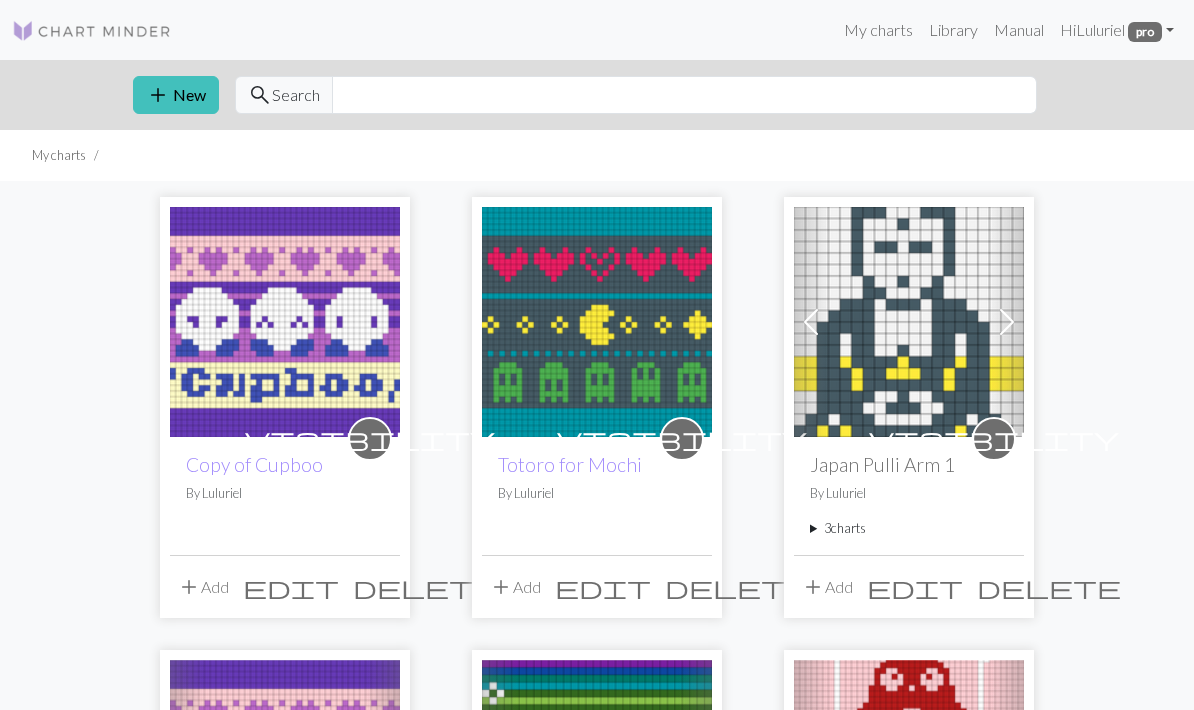 scroll, scrollTop: 262, scrollLeft: 0, axis: vertical 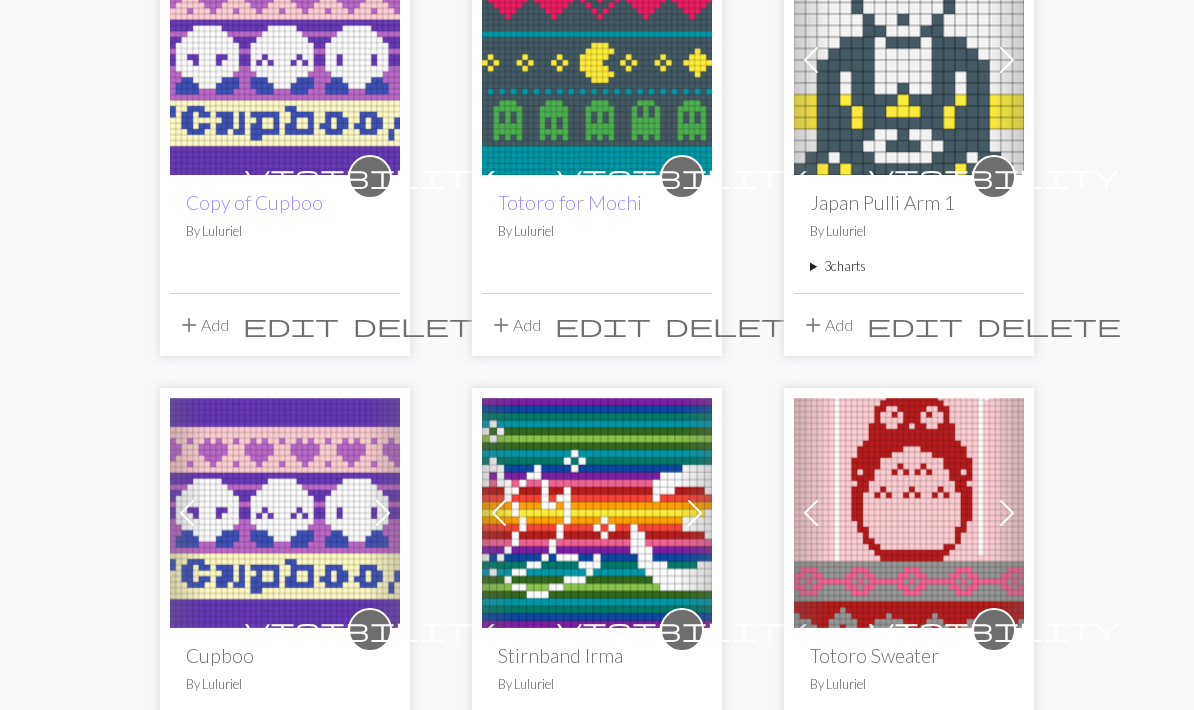 click on "edit" at bounding box center [291, 325] 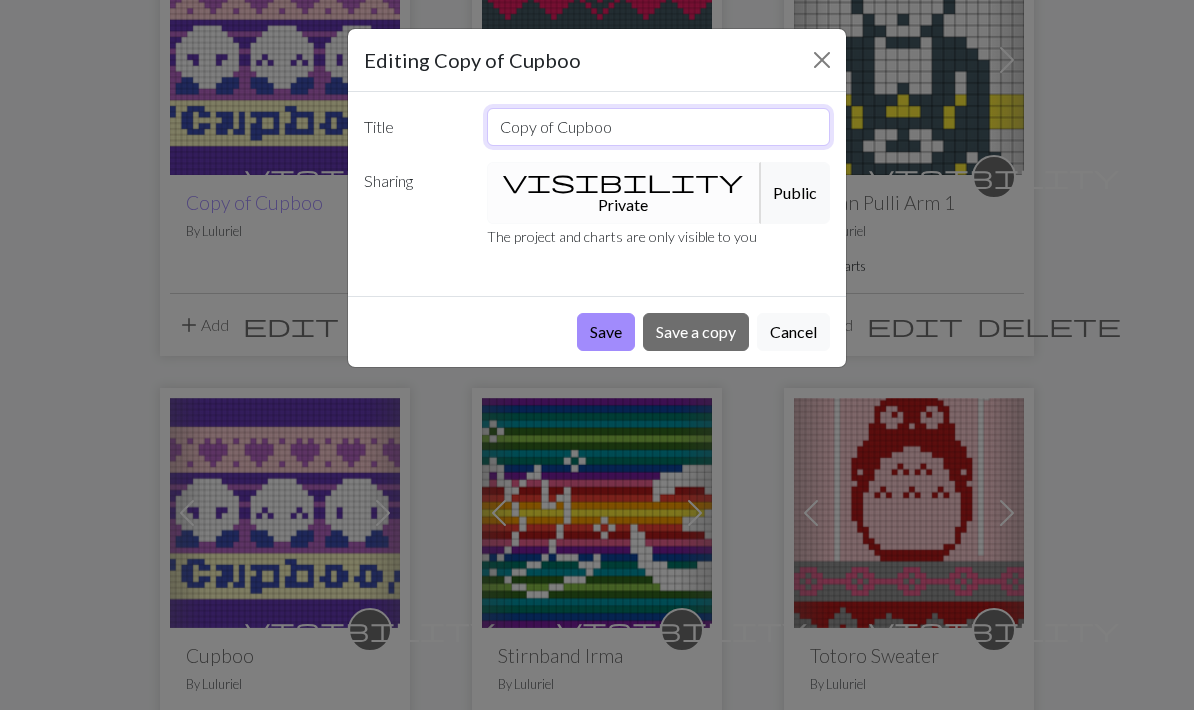 click on "Copy of Cupboo" at bounding box center (659, 127) 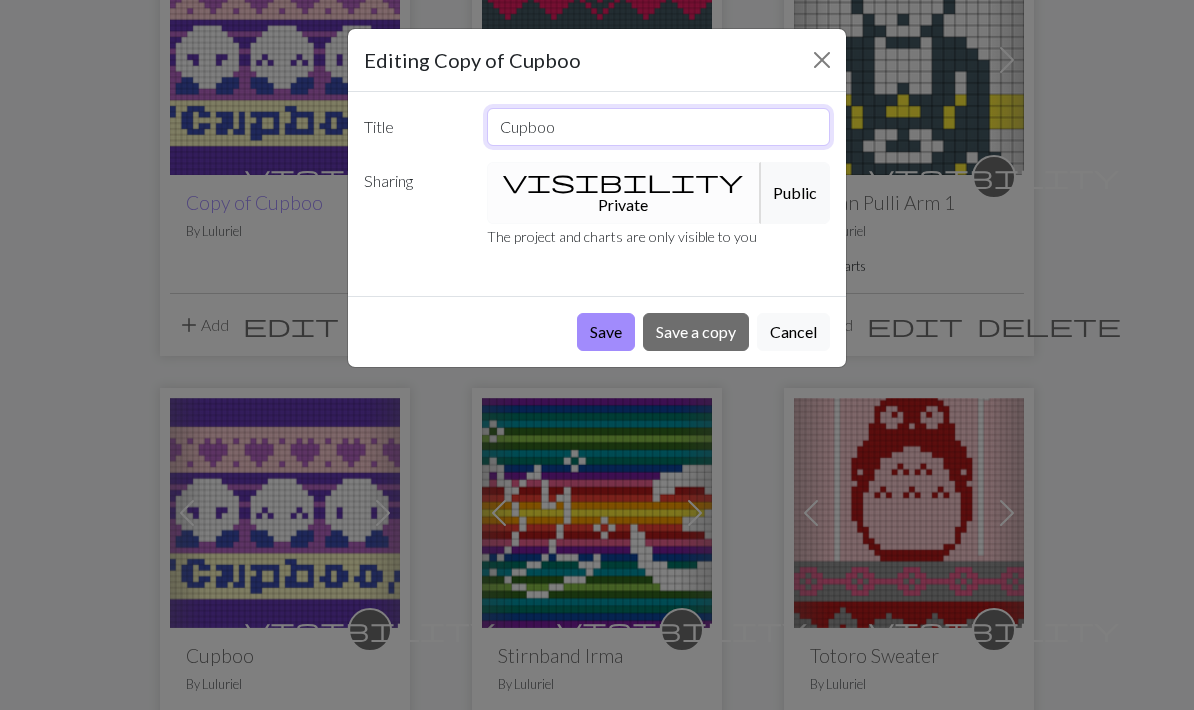 click on "Cupboo" at bounding box center [659, 127] 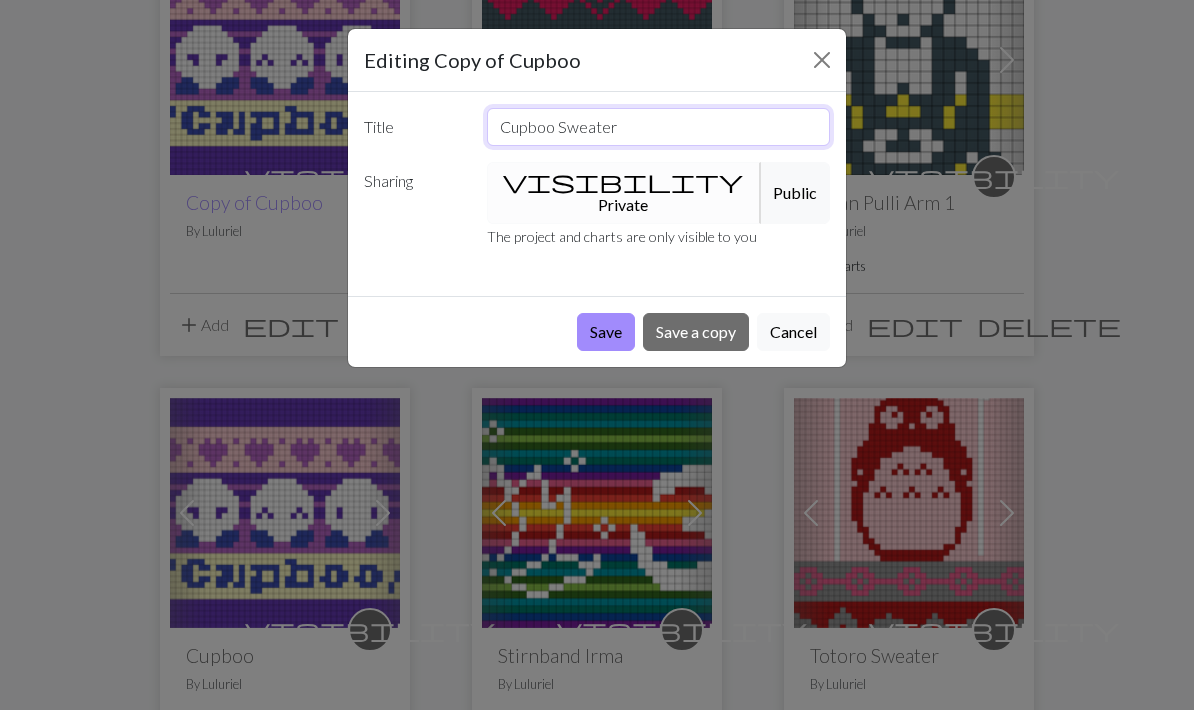 click on "Cupboo Sweater" at bounding box center (659, 127) 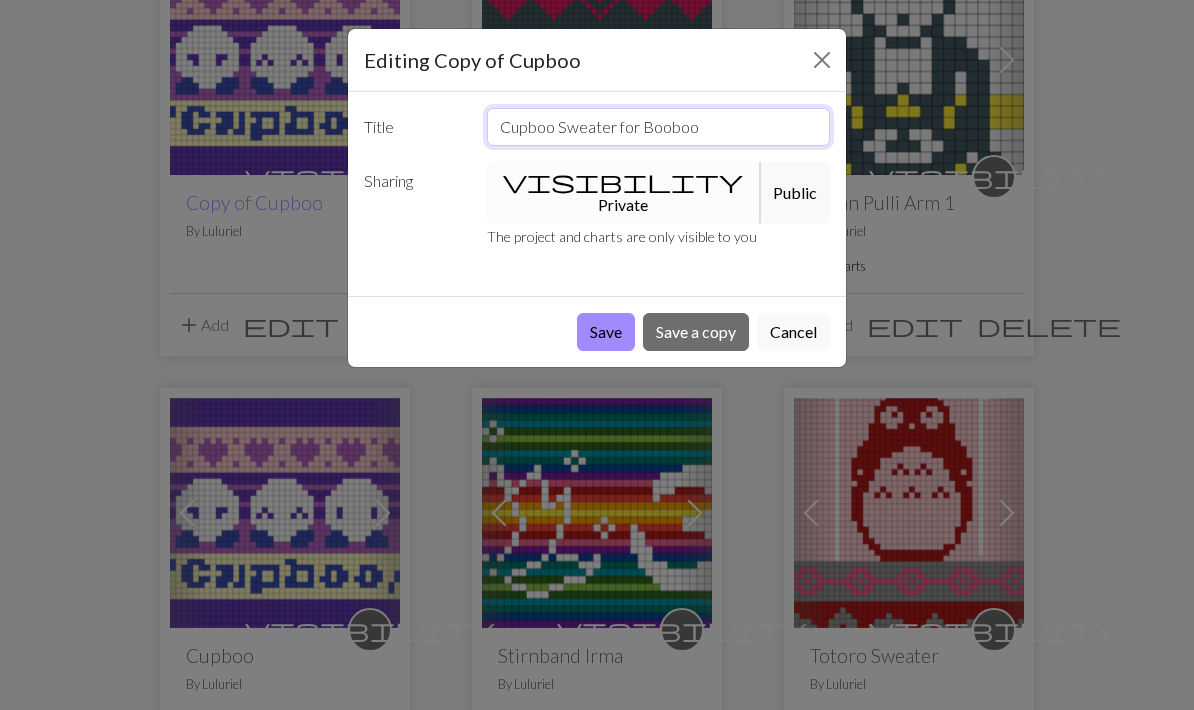 type on "Cupboo Sweater for Booboo" 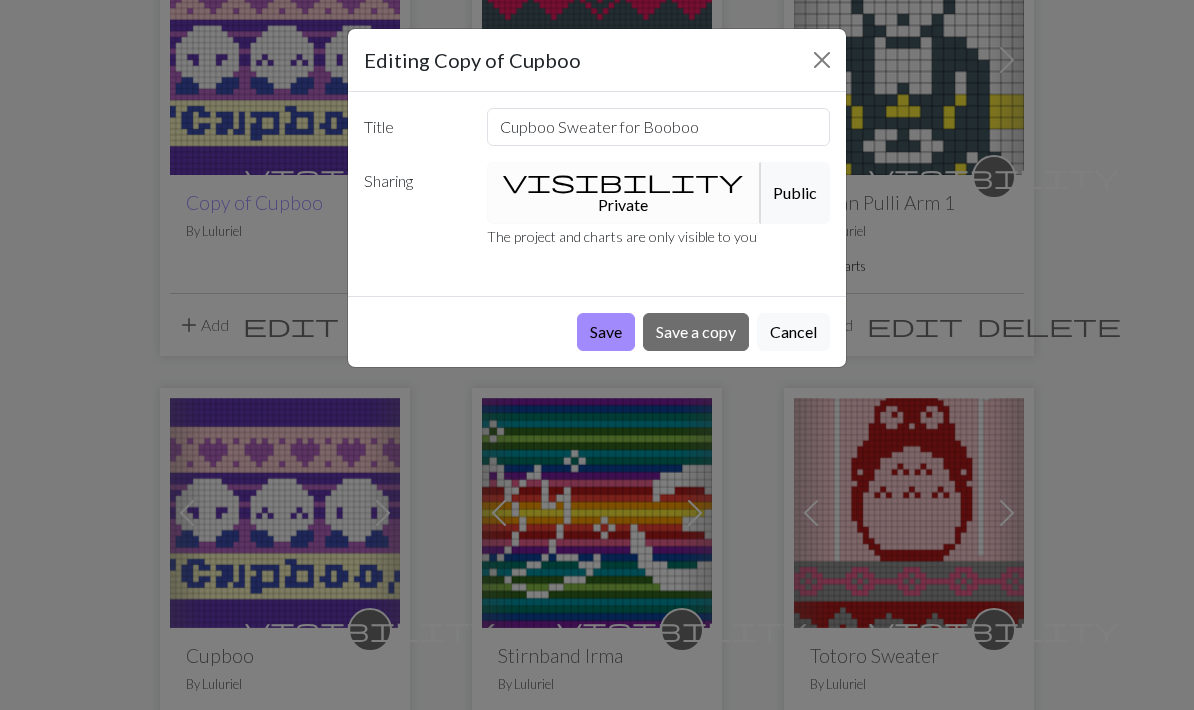 click on "Public" at bounding box center [795, 193] 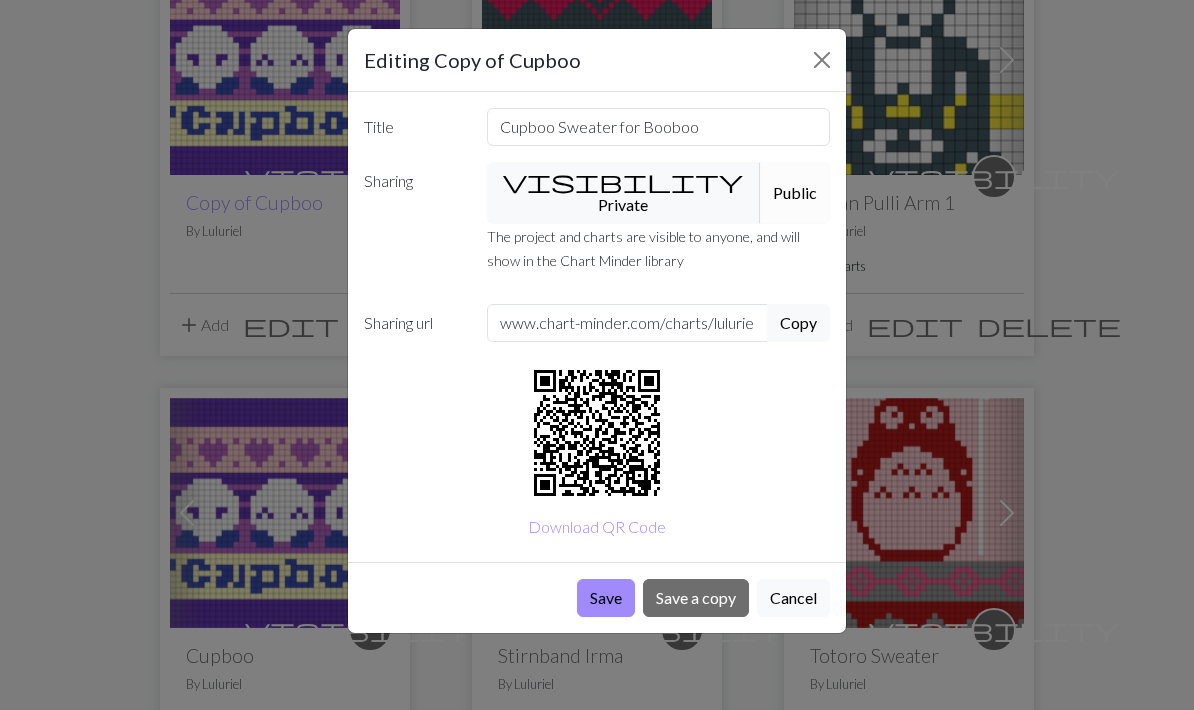 click on "Save" at bounding box center [606, 598] 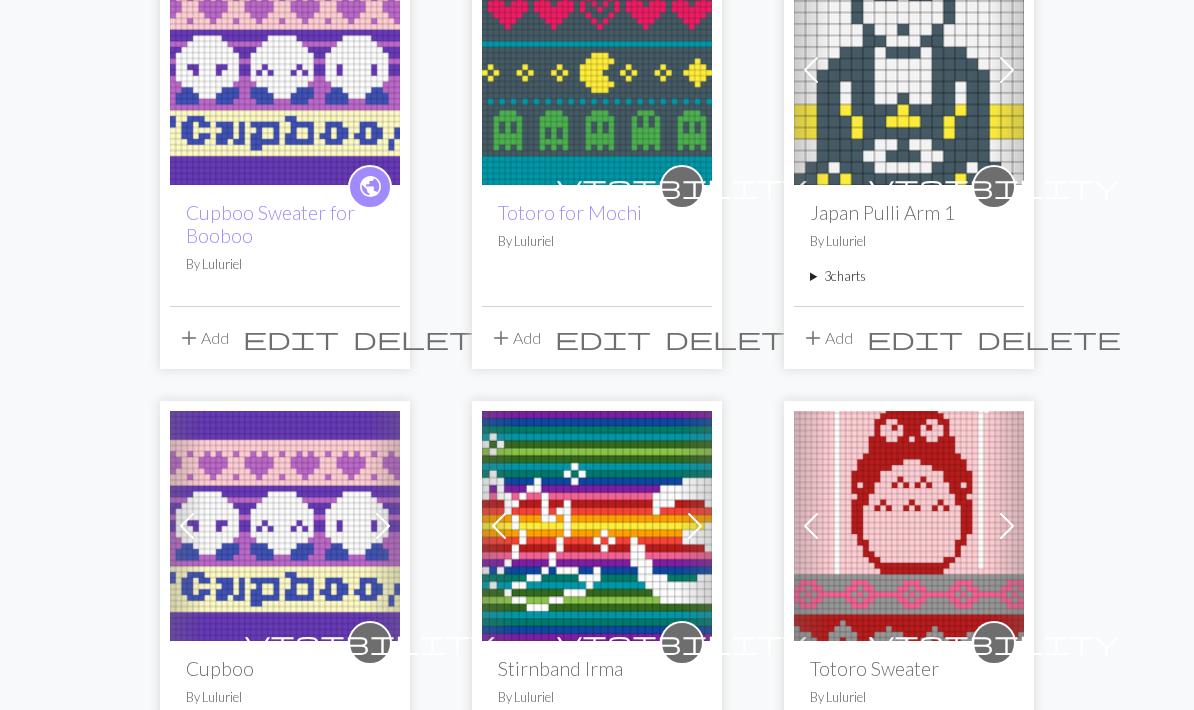 scroll, scrollTop: 260, scrollLeft: 0, axis: vertical 